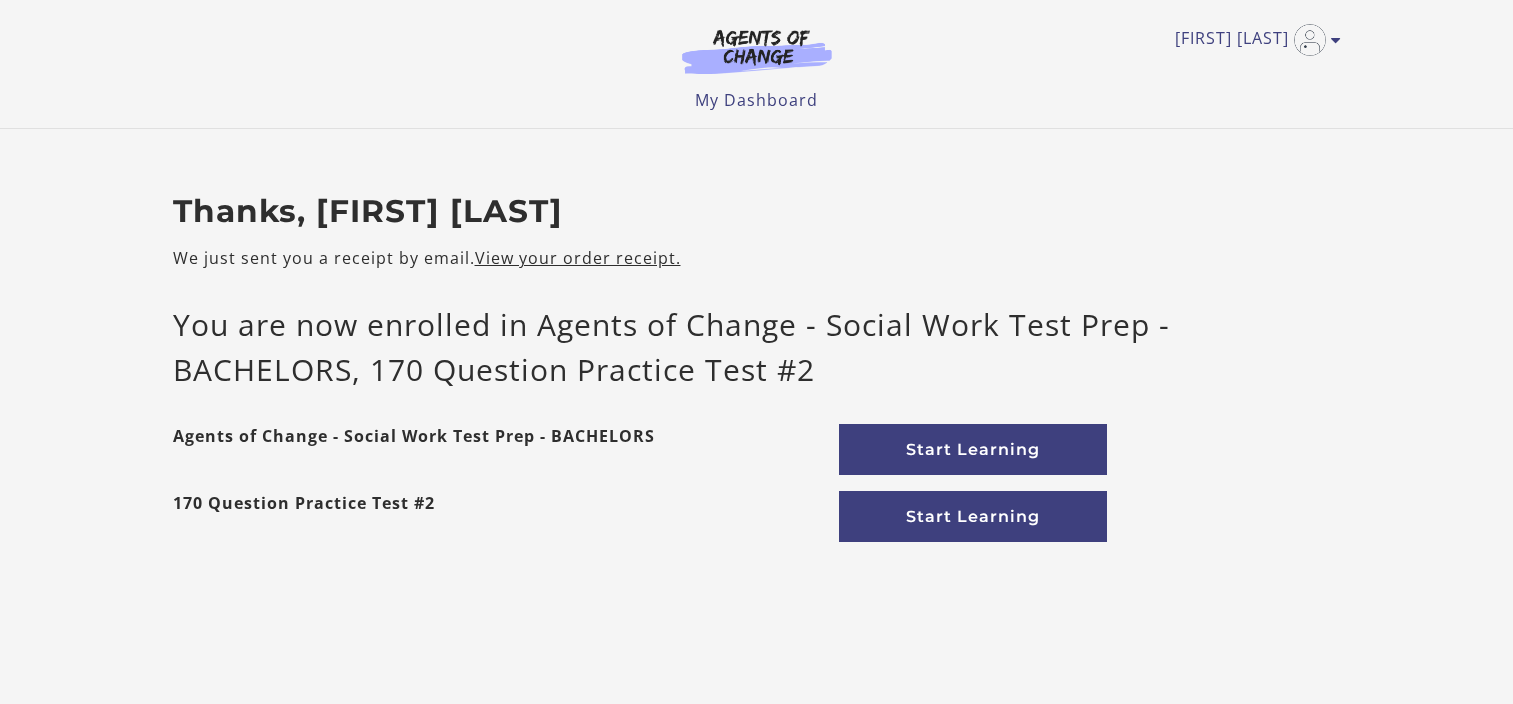 scroll, scrollTop: 0, scrollLeft: 0, axis: both 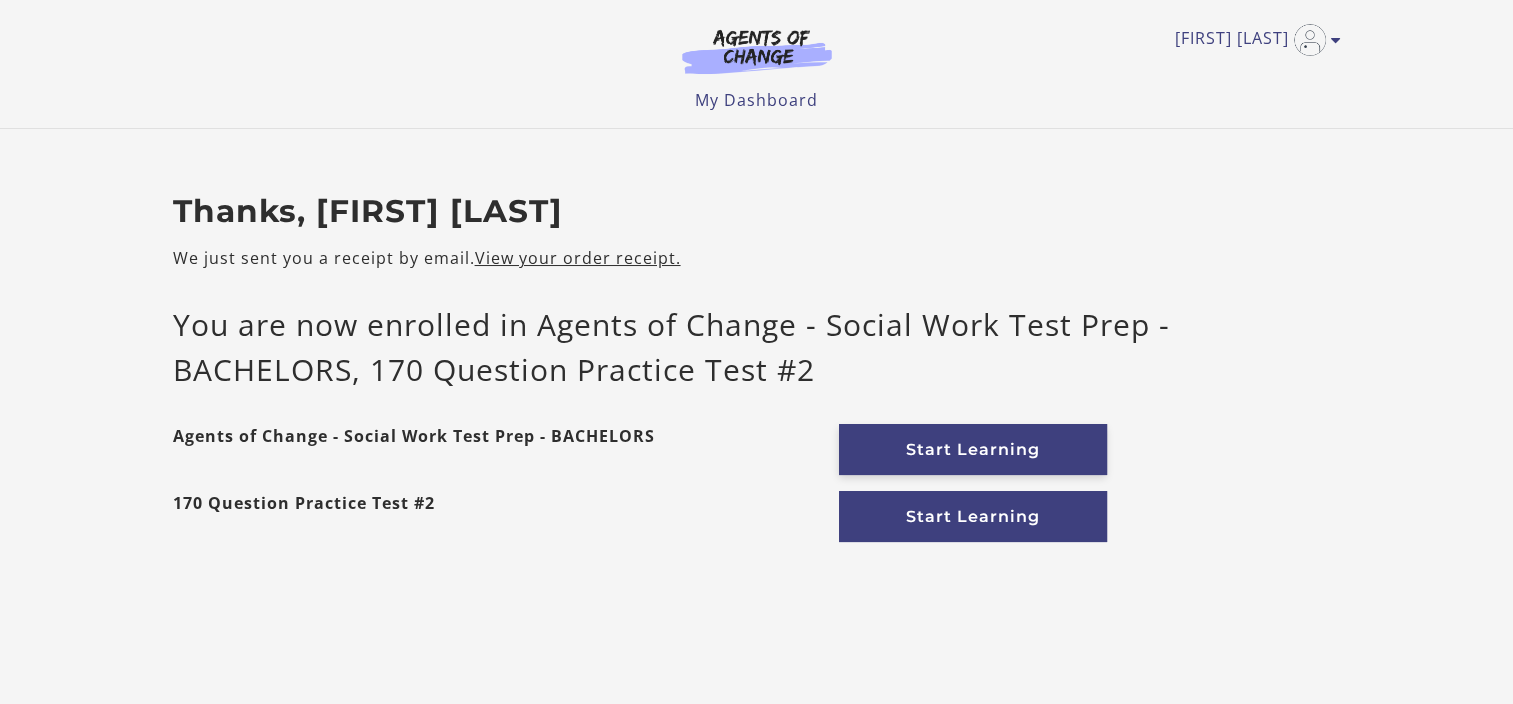 click on "Start Learning" at bounding box center (973, 449) 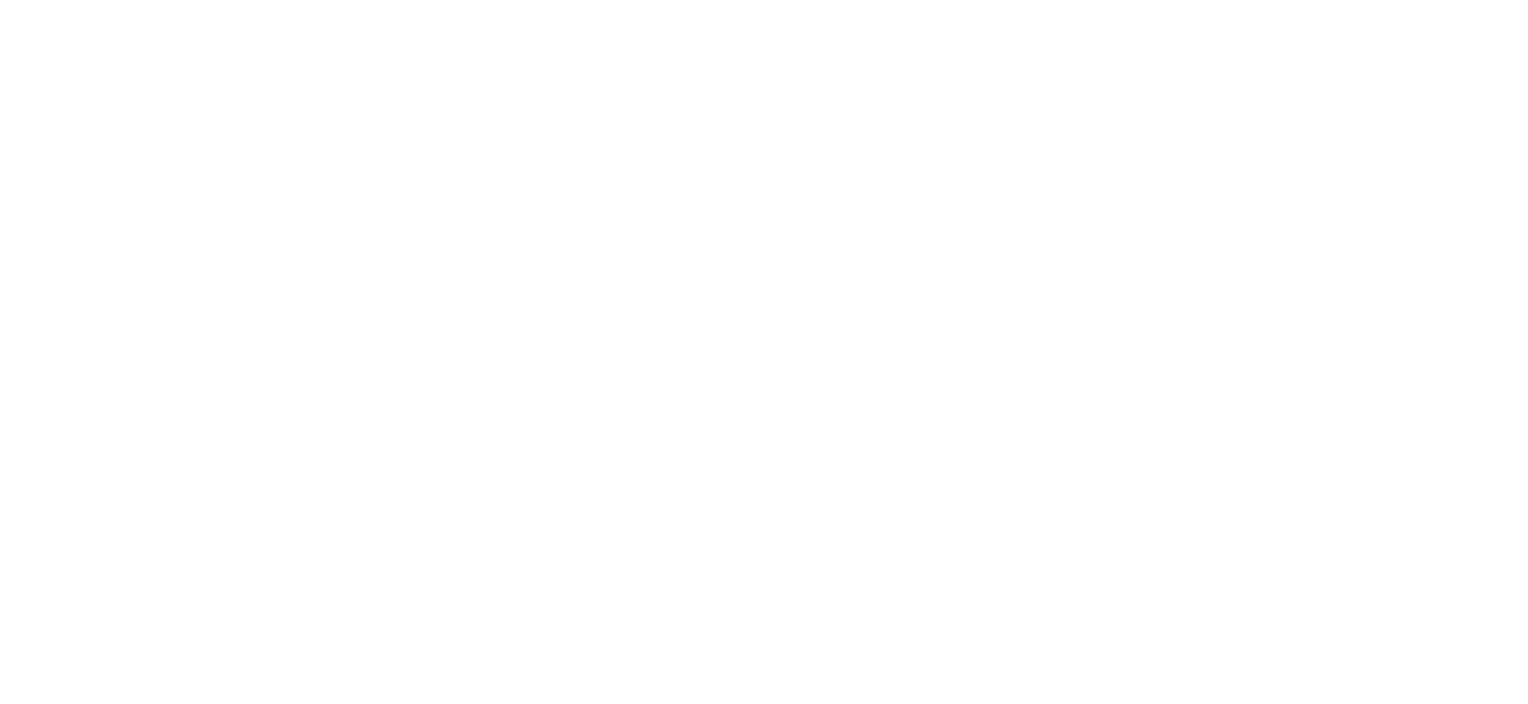 scroll, scrollTop: 0, scrollLeft: 0, axis: both 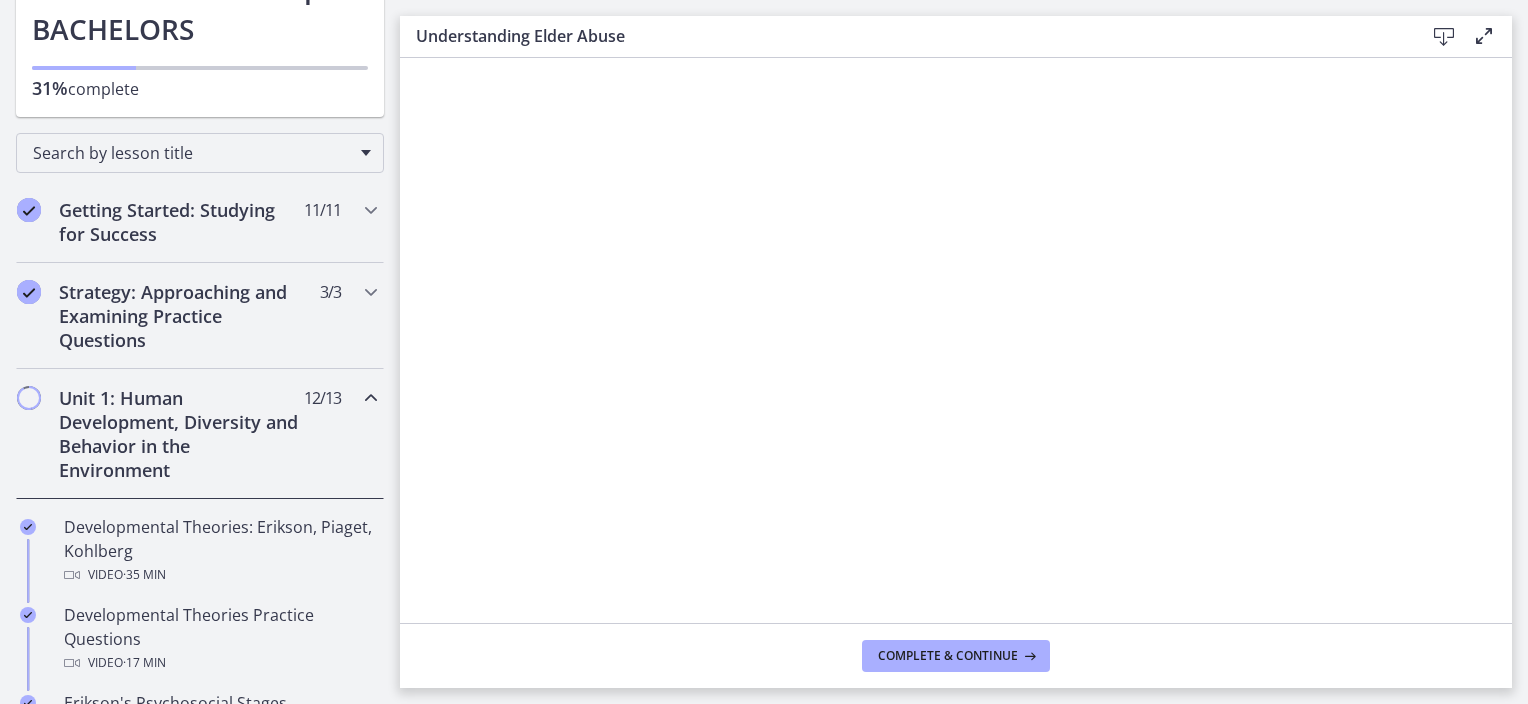 click on "Unit 1: Human Development, Diversity and Behavior in the Environment" at bounding box center [181, 434] 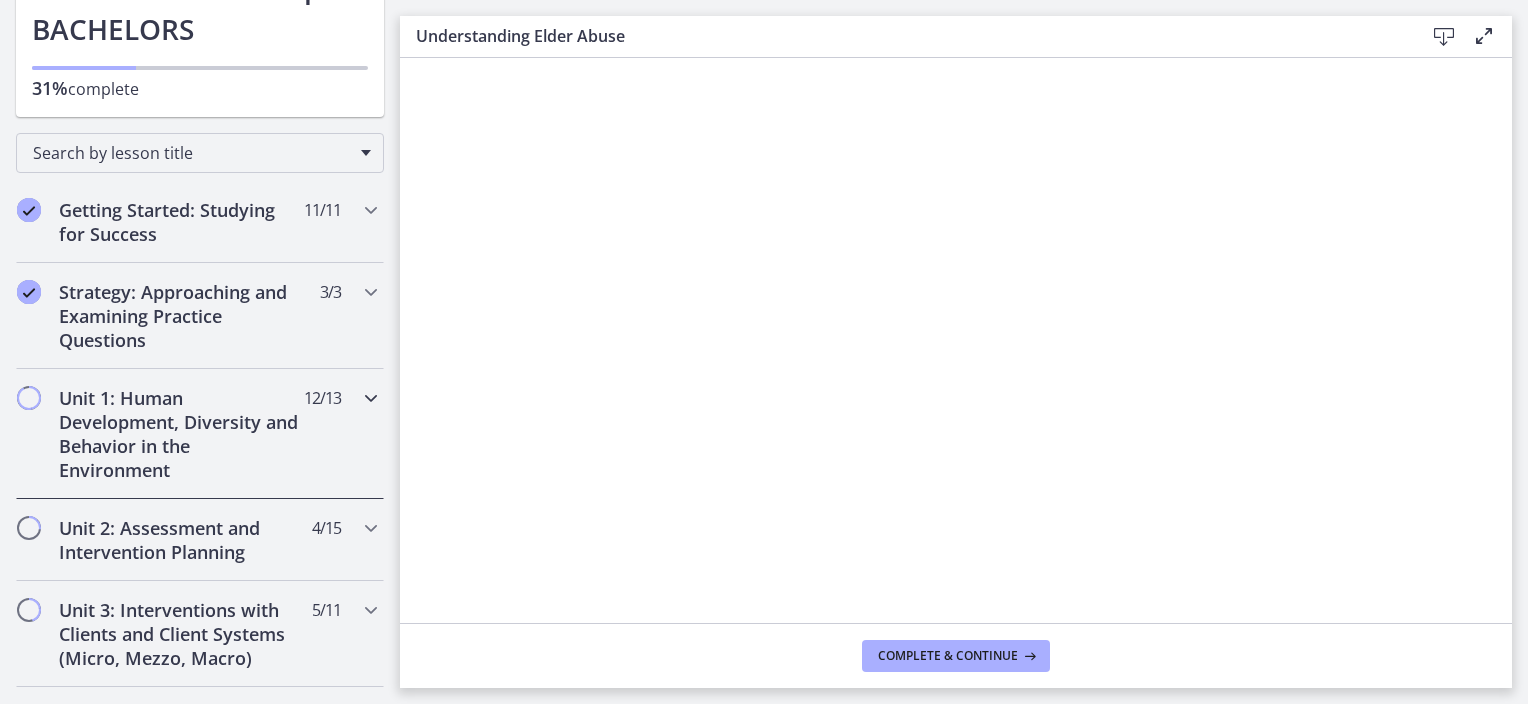 click at bounding box center (29, 398) 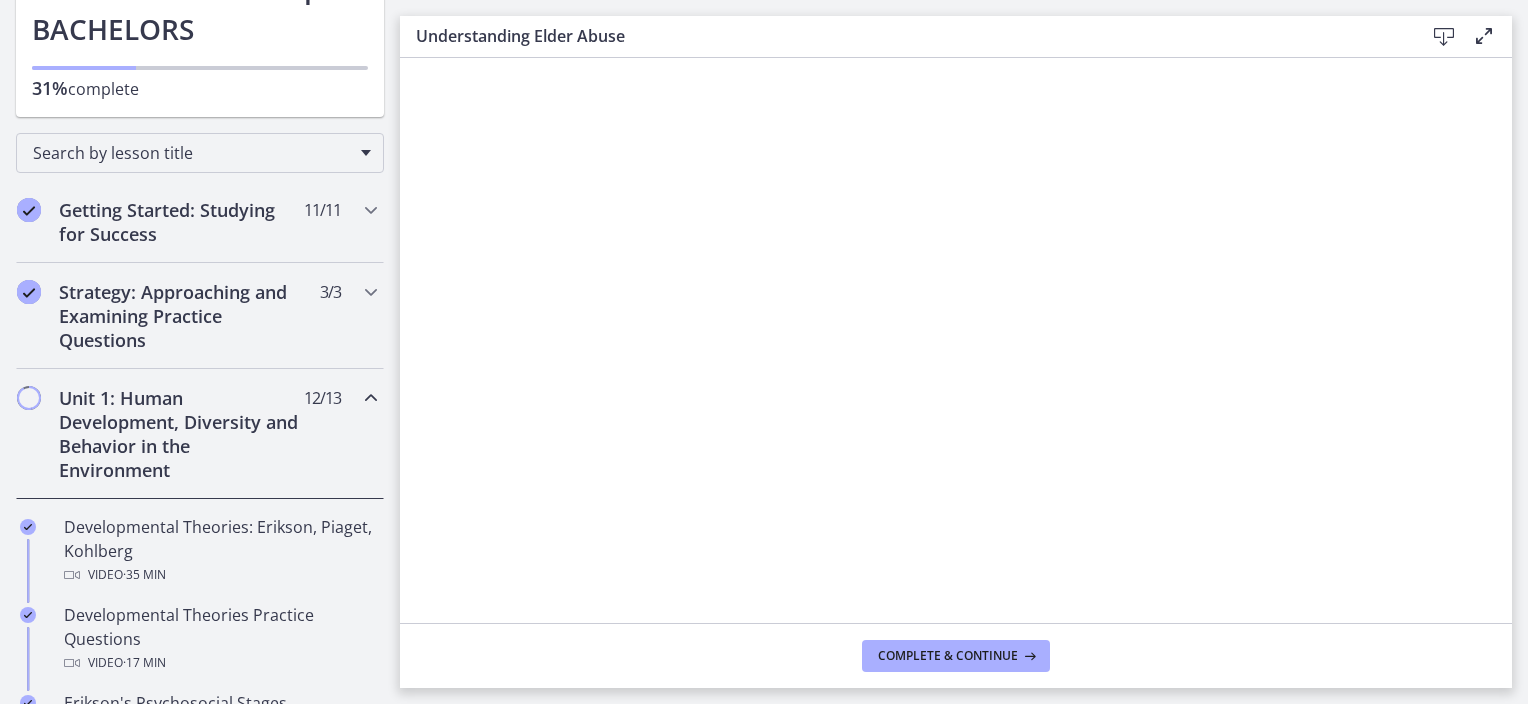 click at bounding box center (29, 398) 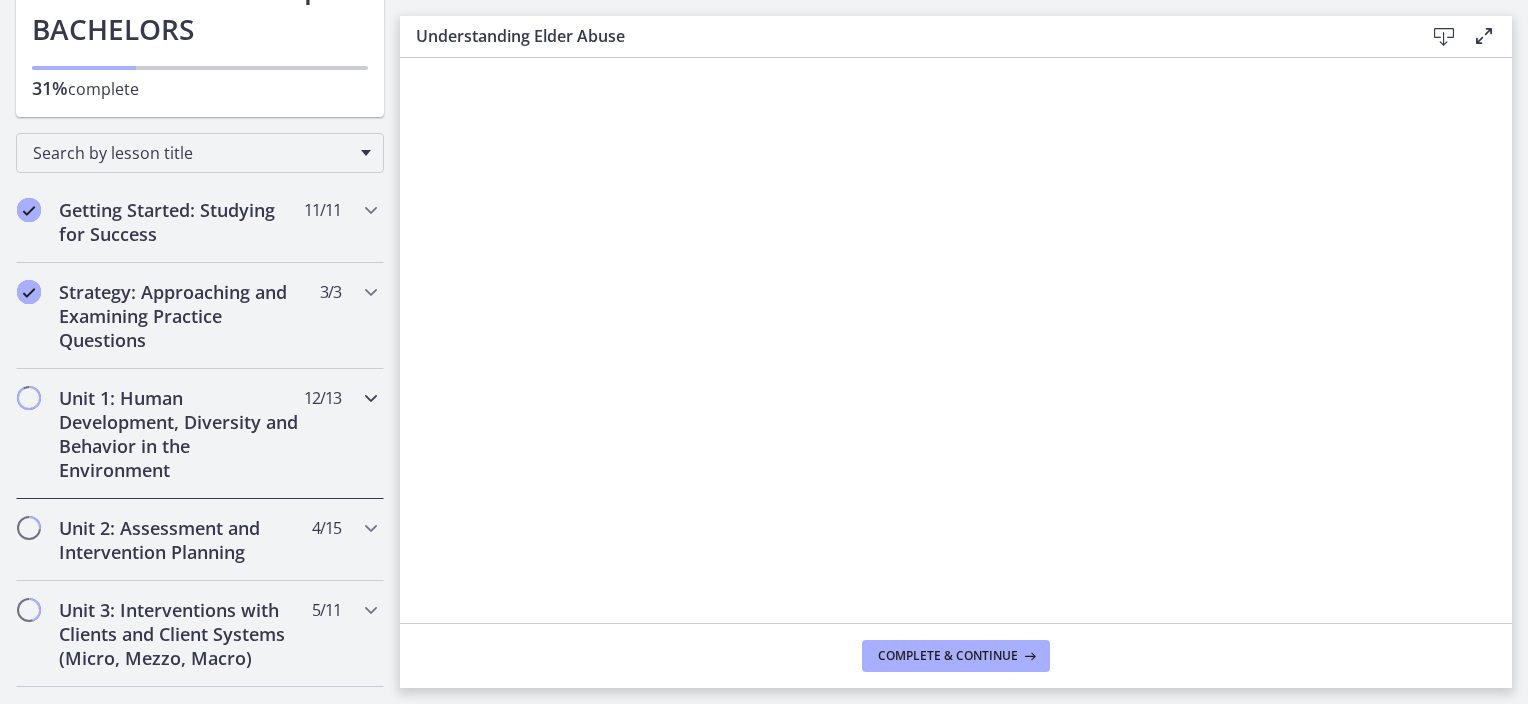 click at bounding box center (29, 398) 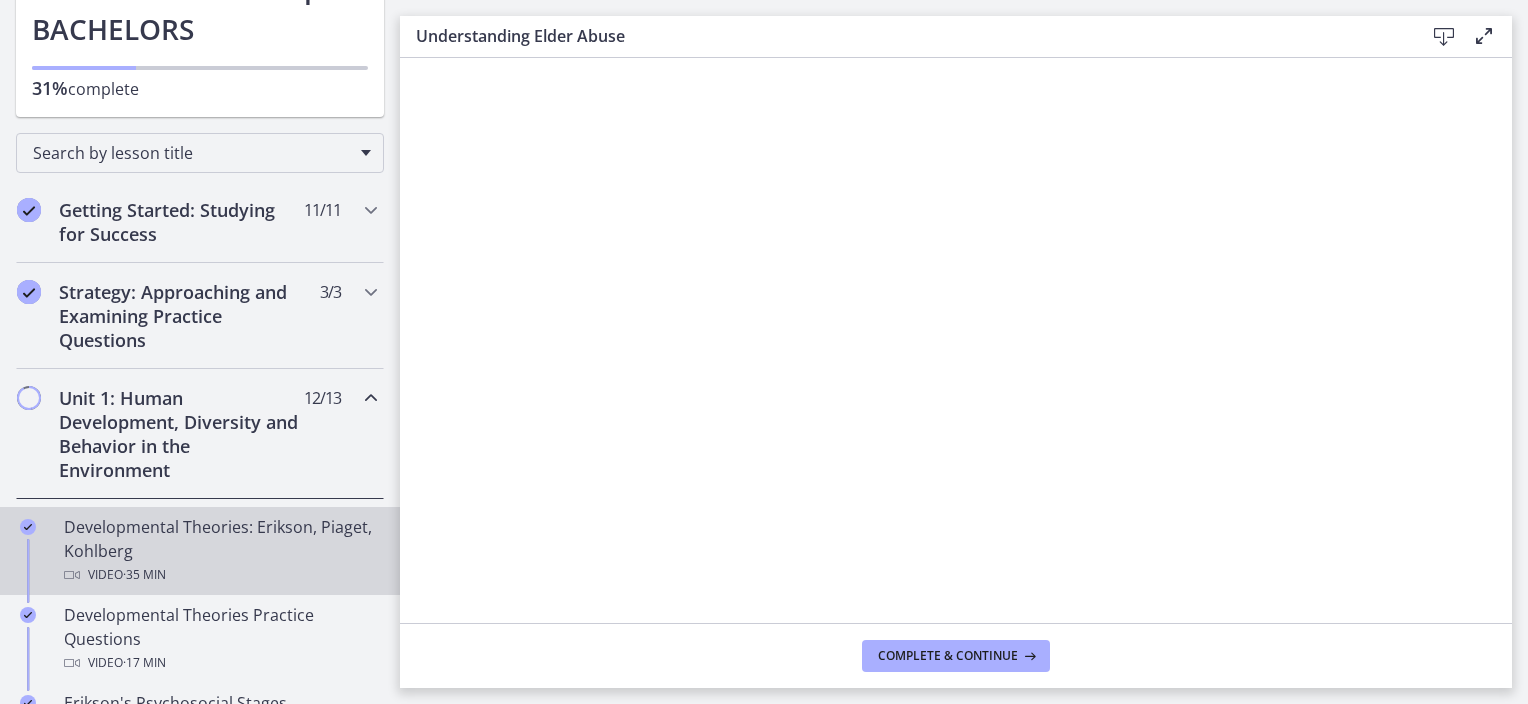 click on "Developmental Theories: Erikson, Piaget, Kohlberg
Video
·  35 min" at bounding box center (220, 551) 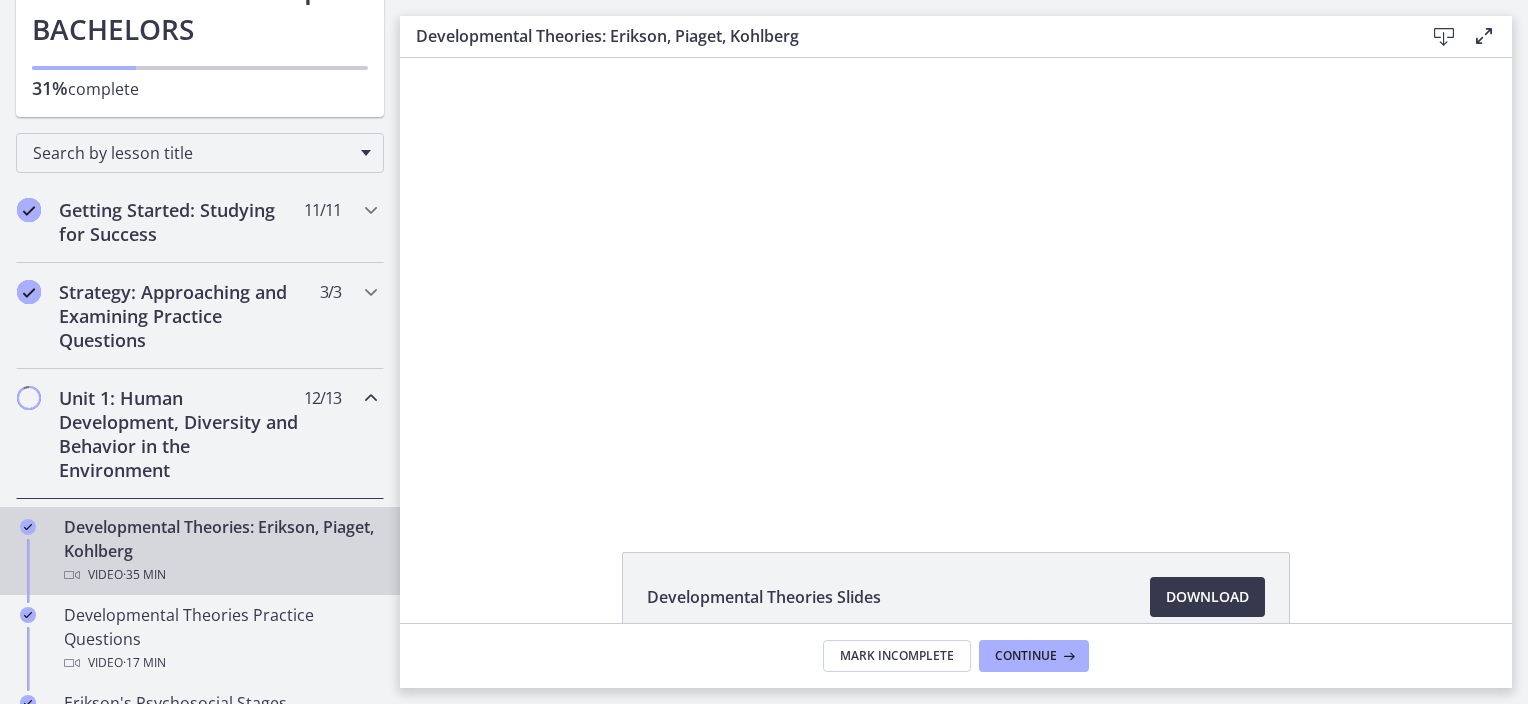 scroll, scrollTop: 0, scrollLeft: 0, axis: both 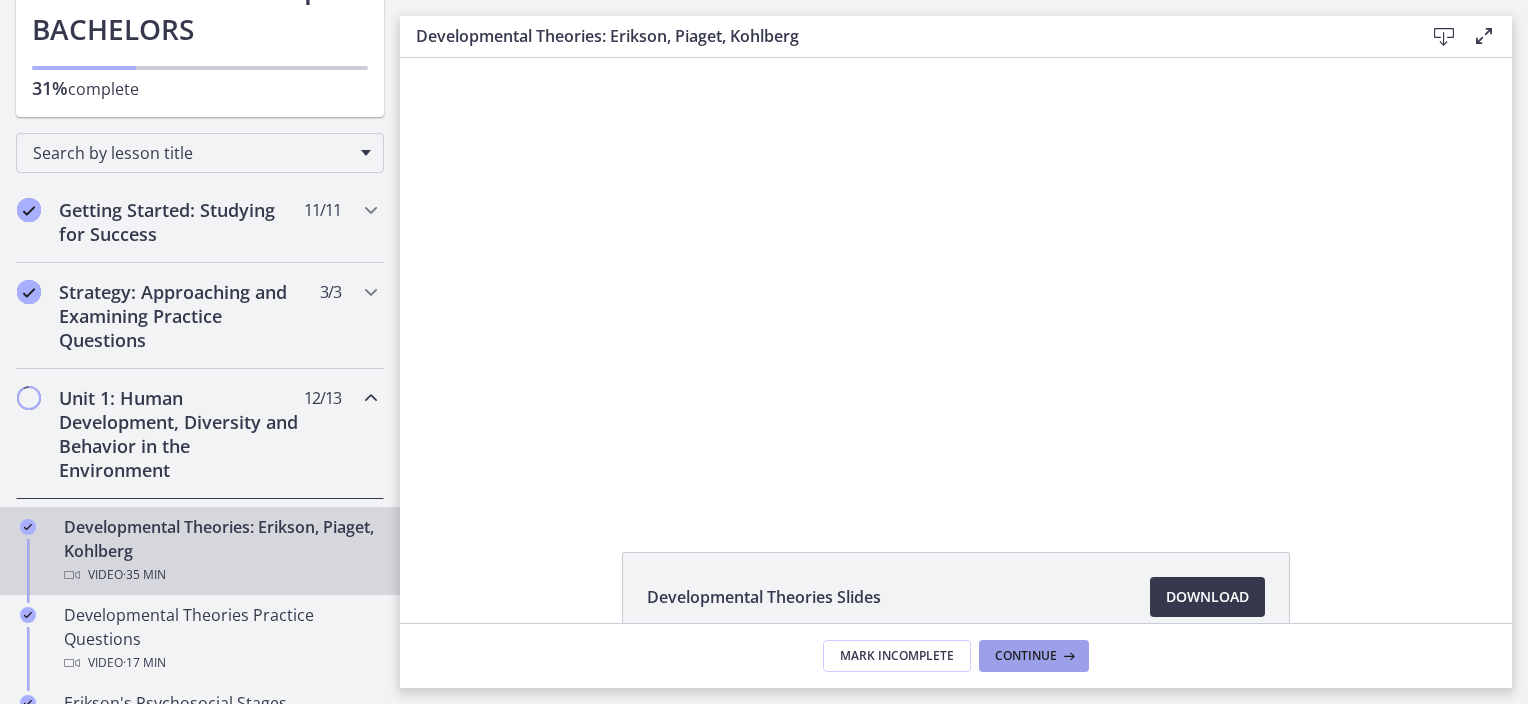 click at bounding box center (1067, 656) 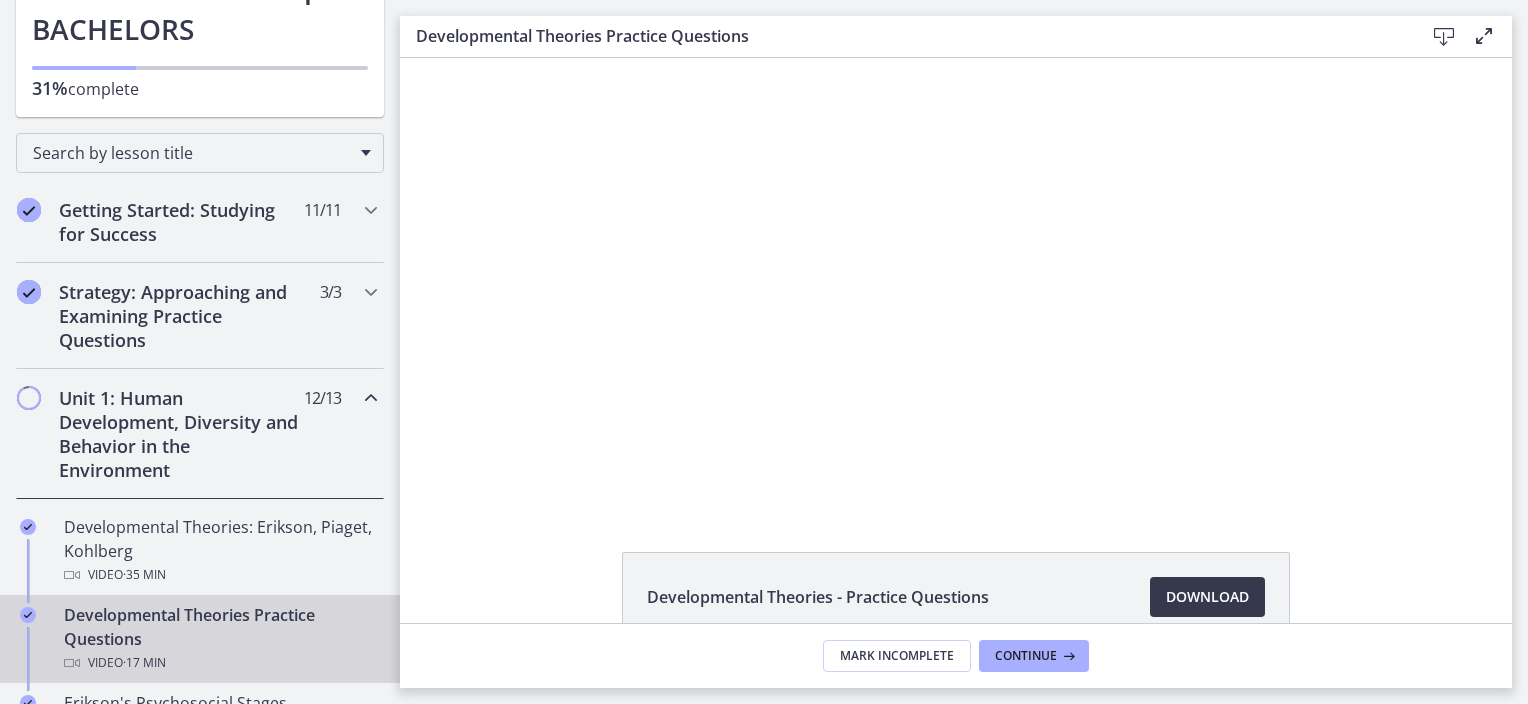 scroll, scrollTop: 0, scrollLeft: 0, axis: both 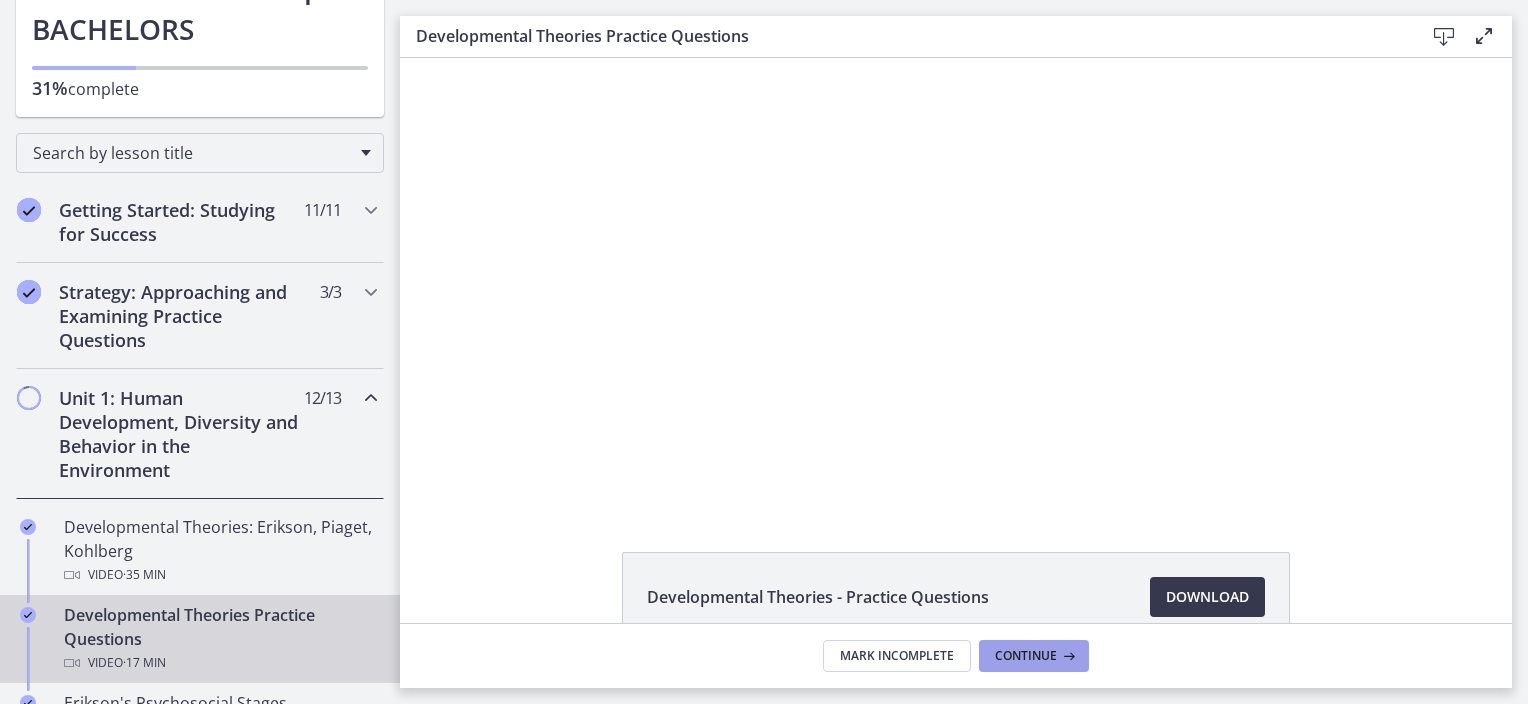 click at bounding box center (1067, 656) 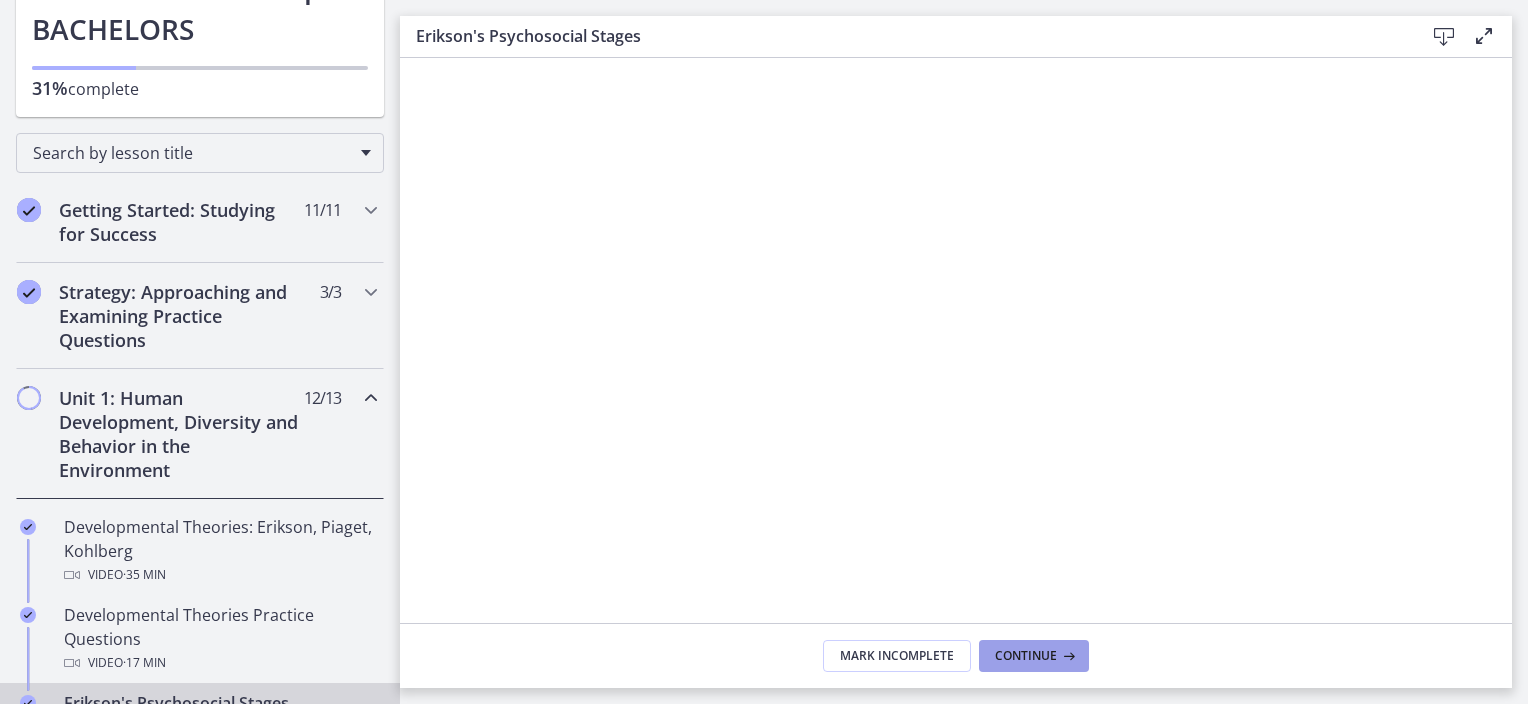 click at bounding box center [1067, 656] 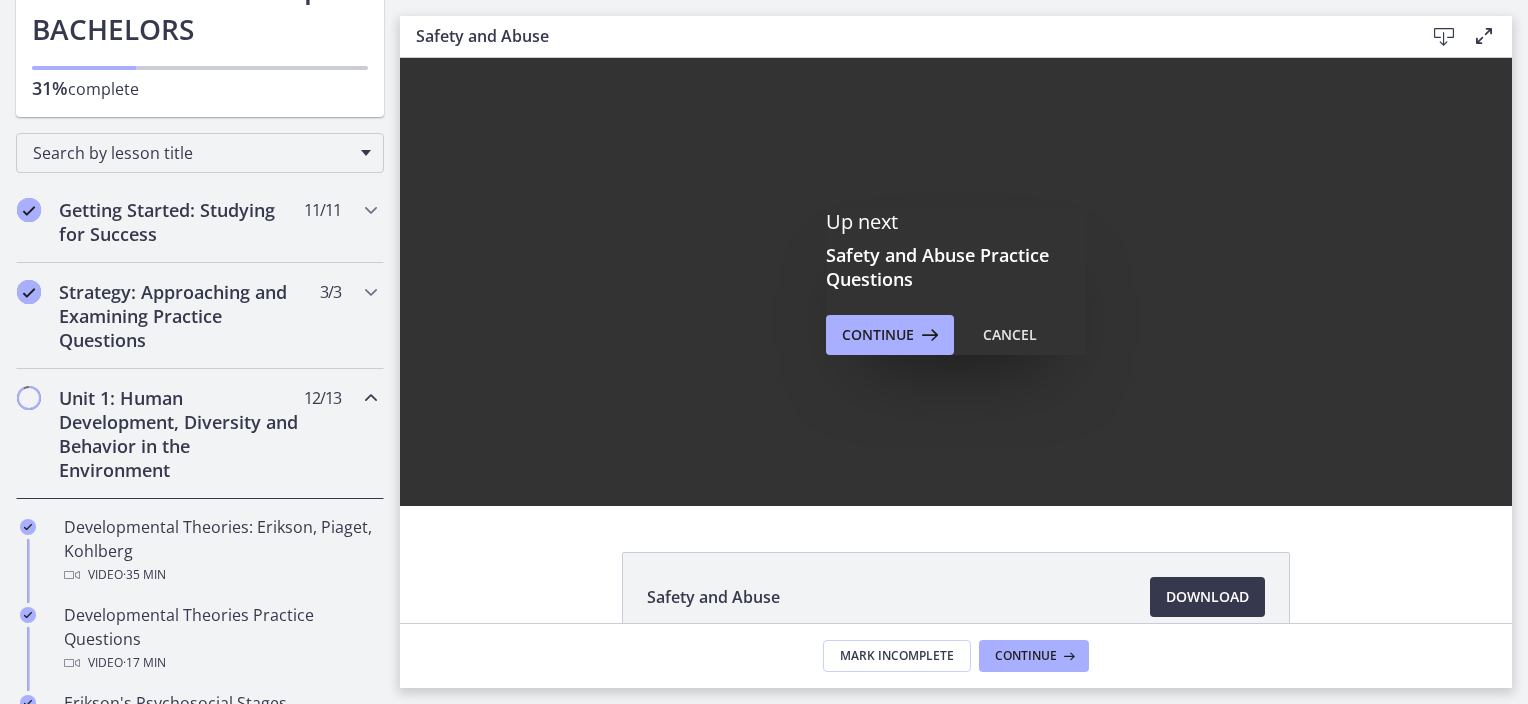 scroll, scrollTop: 0, scrollLeft: 0, axis: both 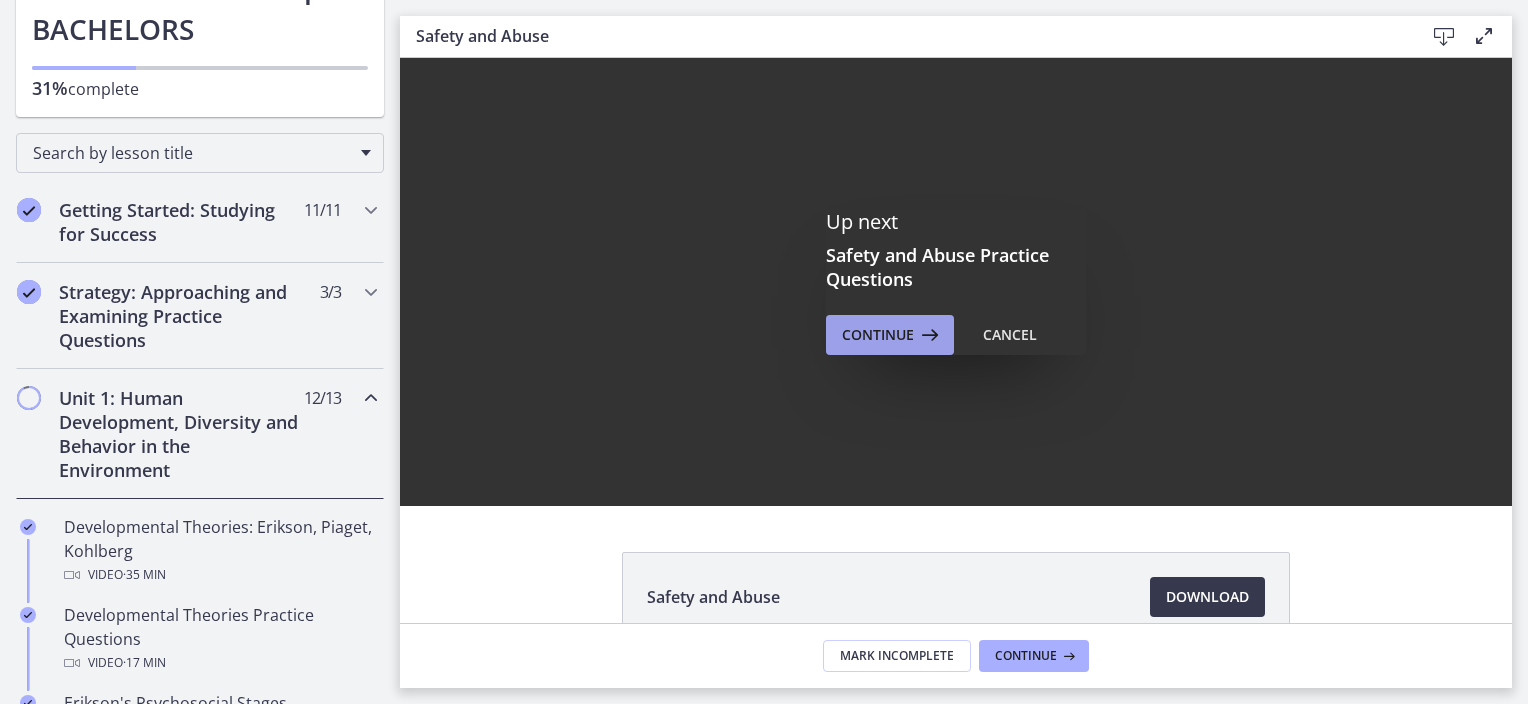 click at bounding box center (928, 335) 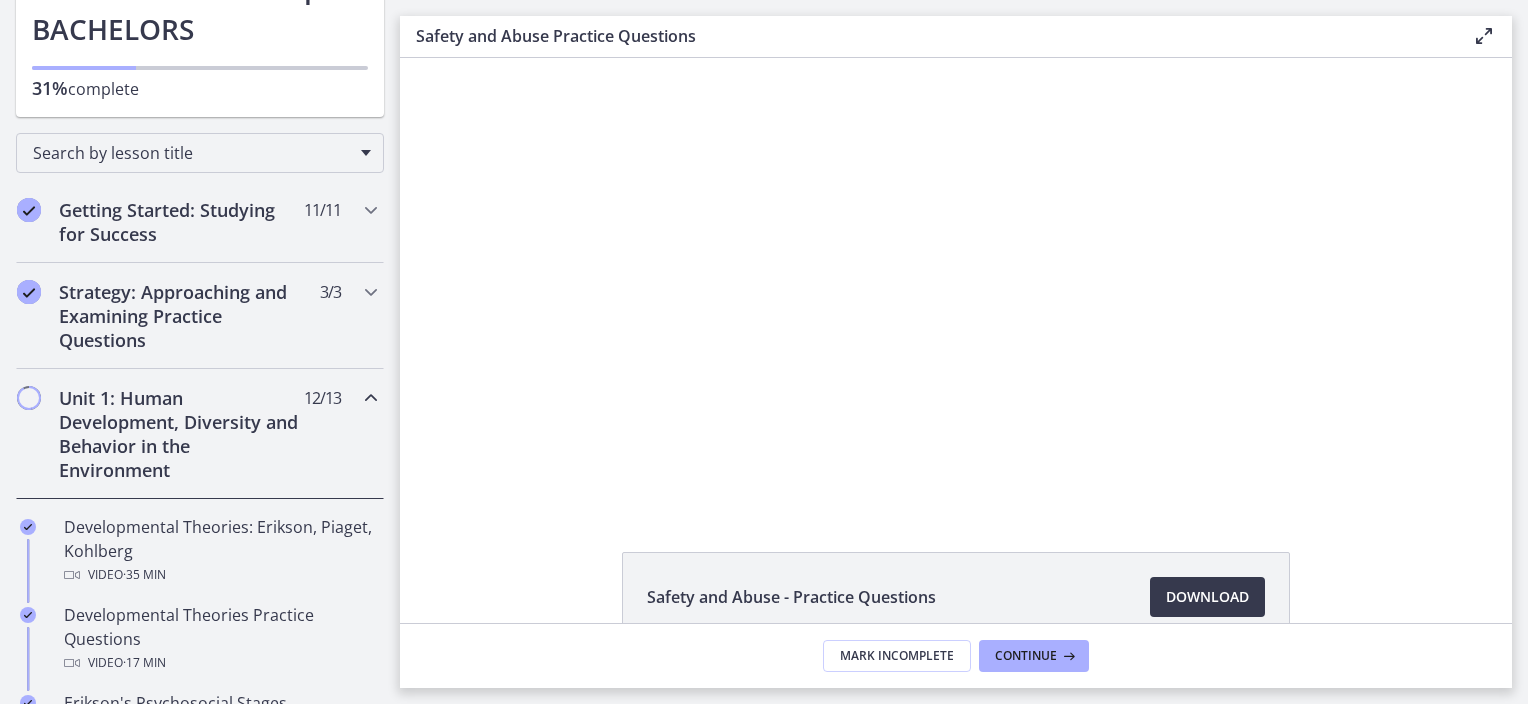 scroll, scrollTop: 0, scrollLeft: 0, axis: both 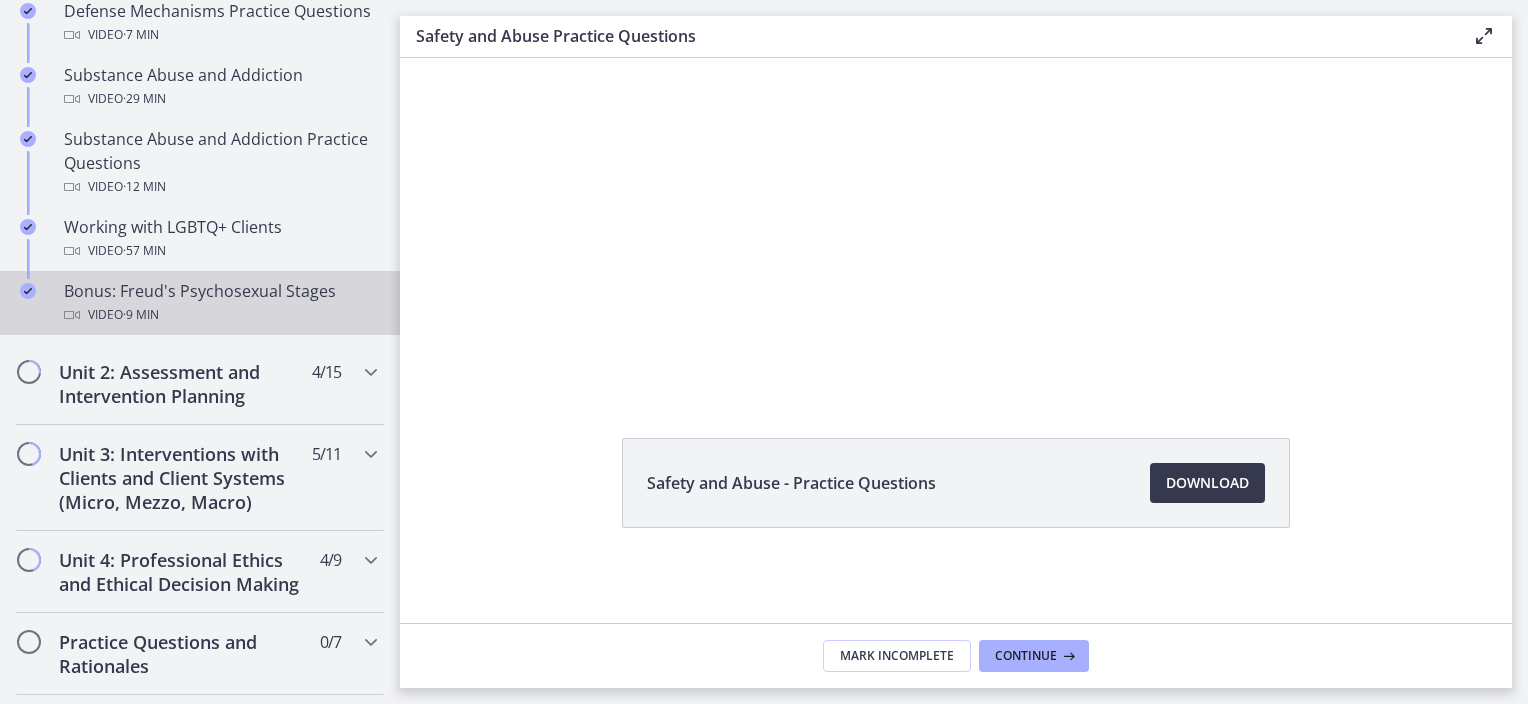 click at bounding box center (28, 291) 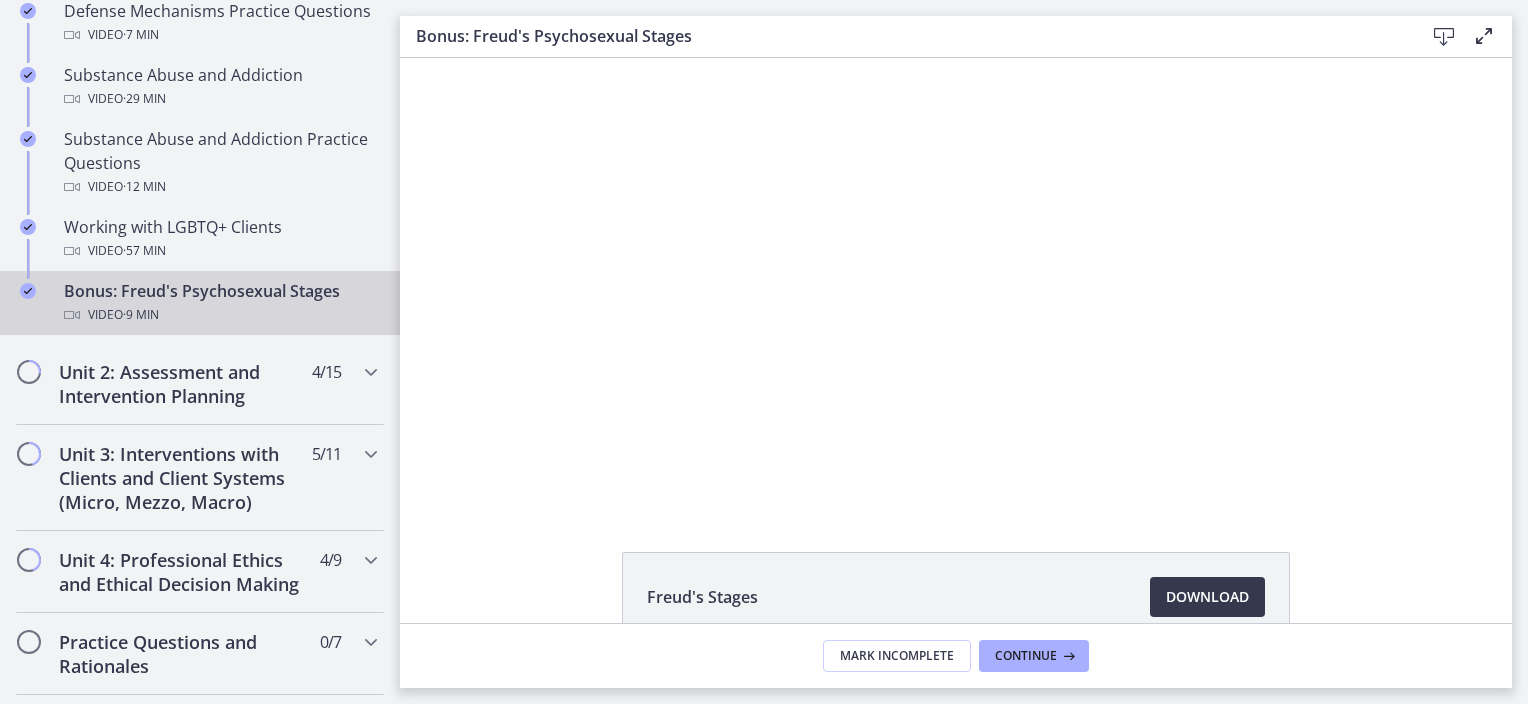 scroll, scrollTop: 0, scrollLeft: 0, axis: both 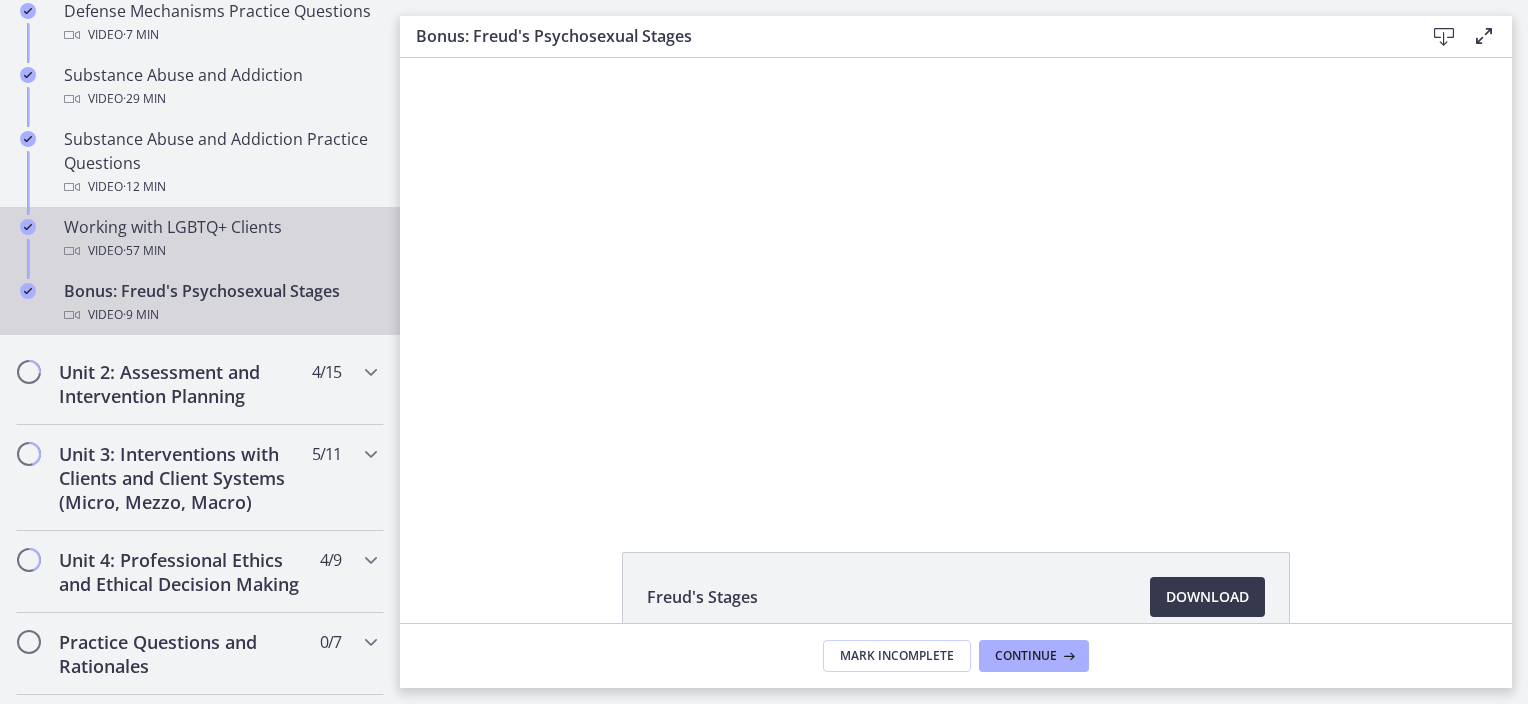 click at bounding box center (28, 227) 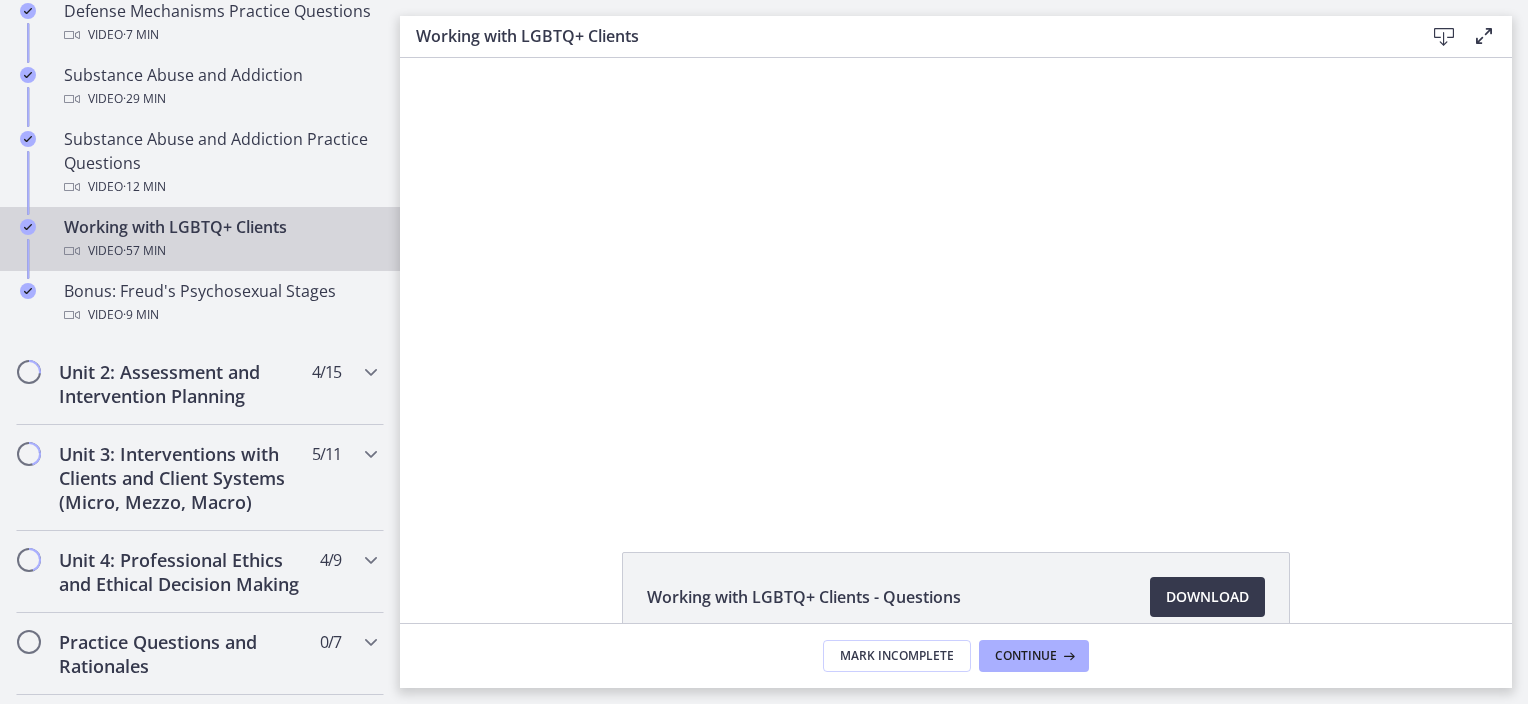 scroll, scrollTop: 0, scrollLeft: 0, axis: both 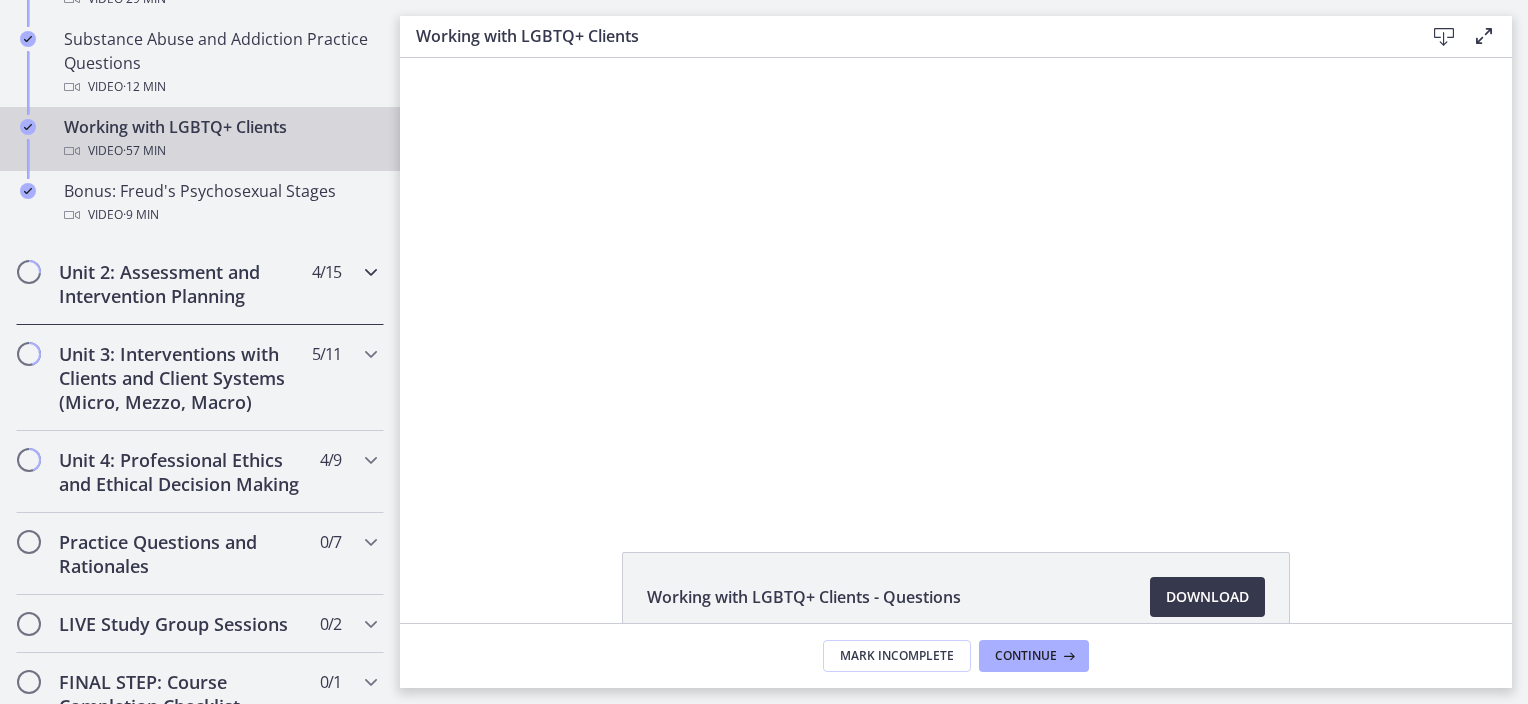 click on "Unit 2: Assessment and Intervention Planning" at bounding box center (181, 284) 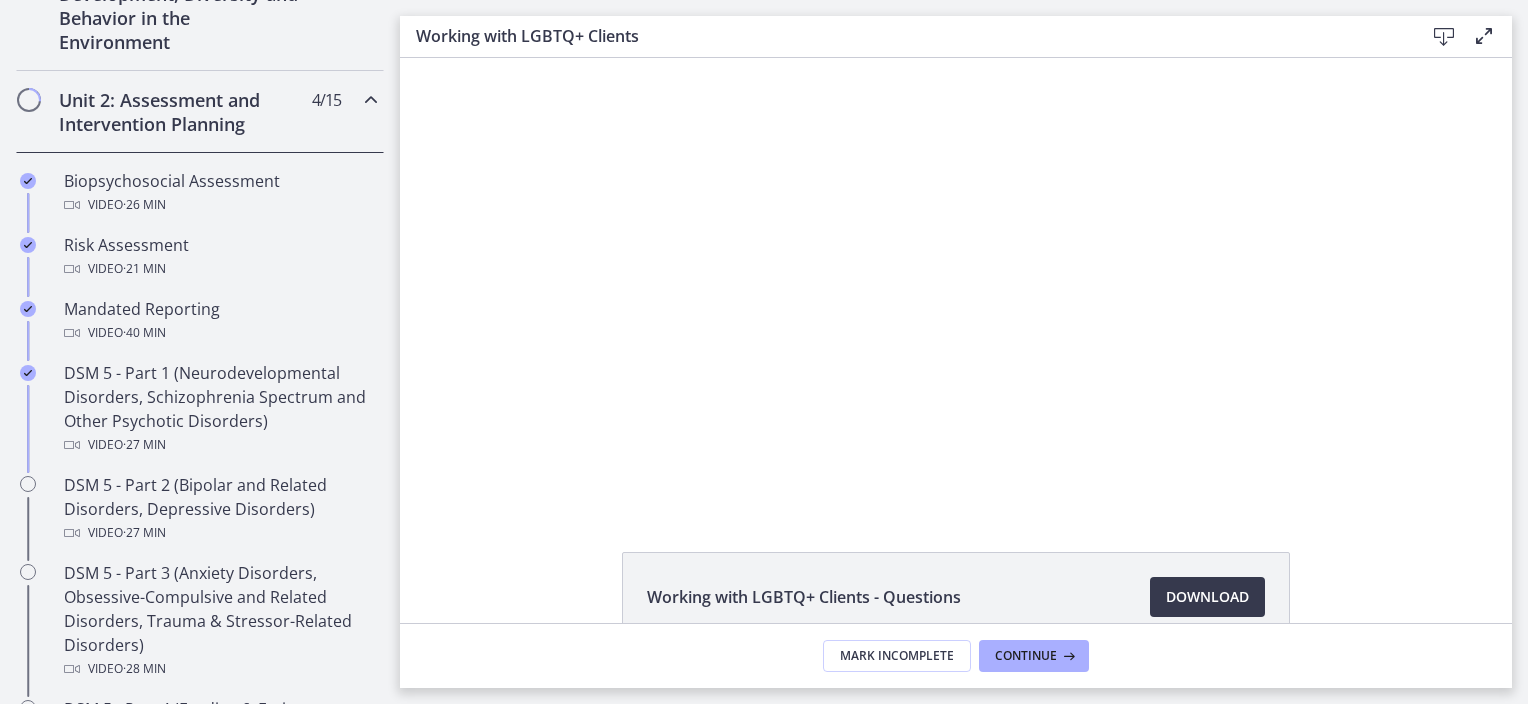 scroll, scrollTop: 600, scrollLeft: 0, axis: vertical 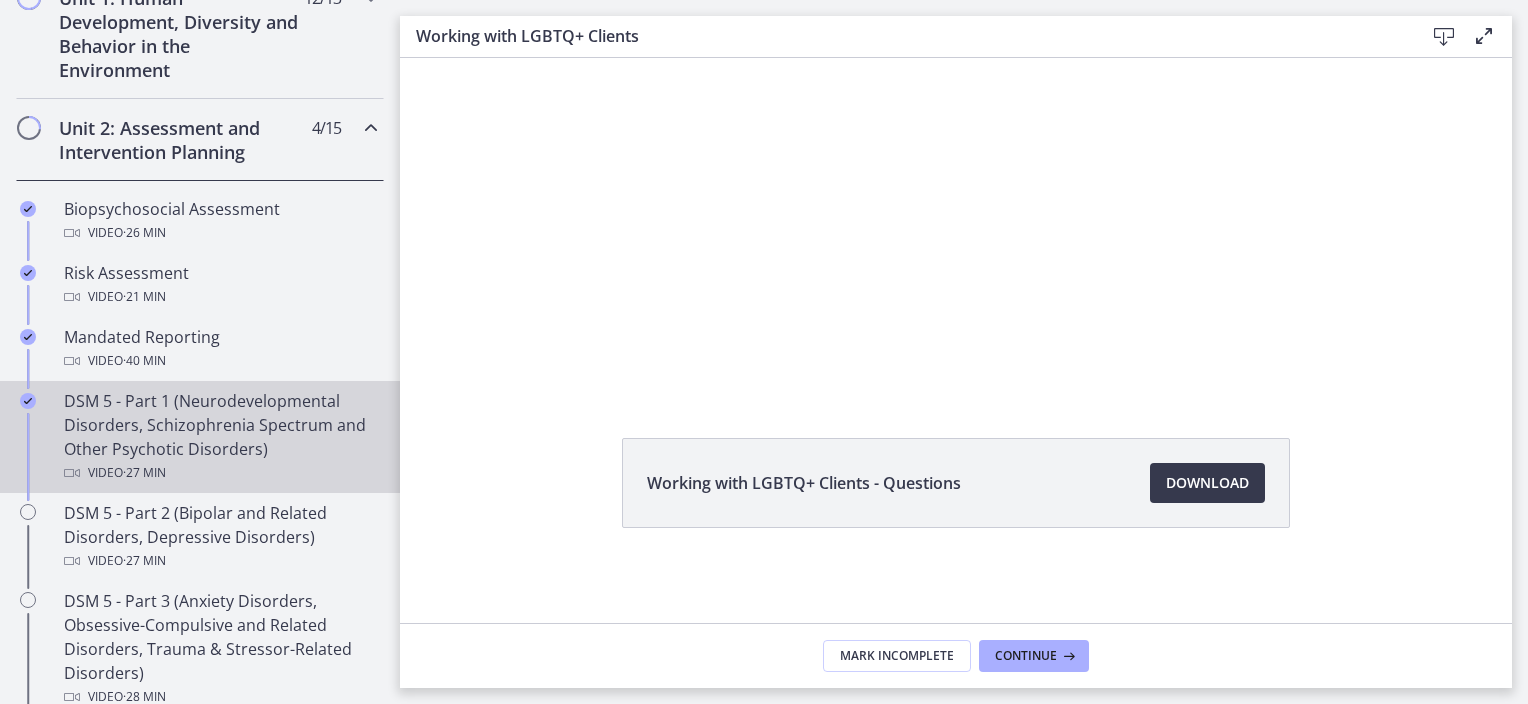 click on "DSM 5 - Part 1 (Neurodevelopmental Disorders, Schizophrenia Spectrum and Other Psychotic Disorders)
Video
·  27 min" at bounding box center [220, 437] 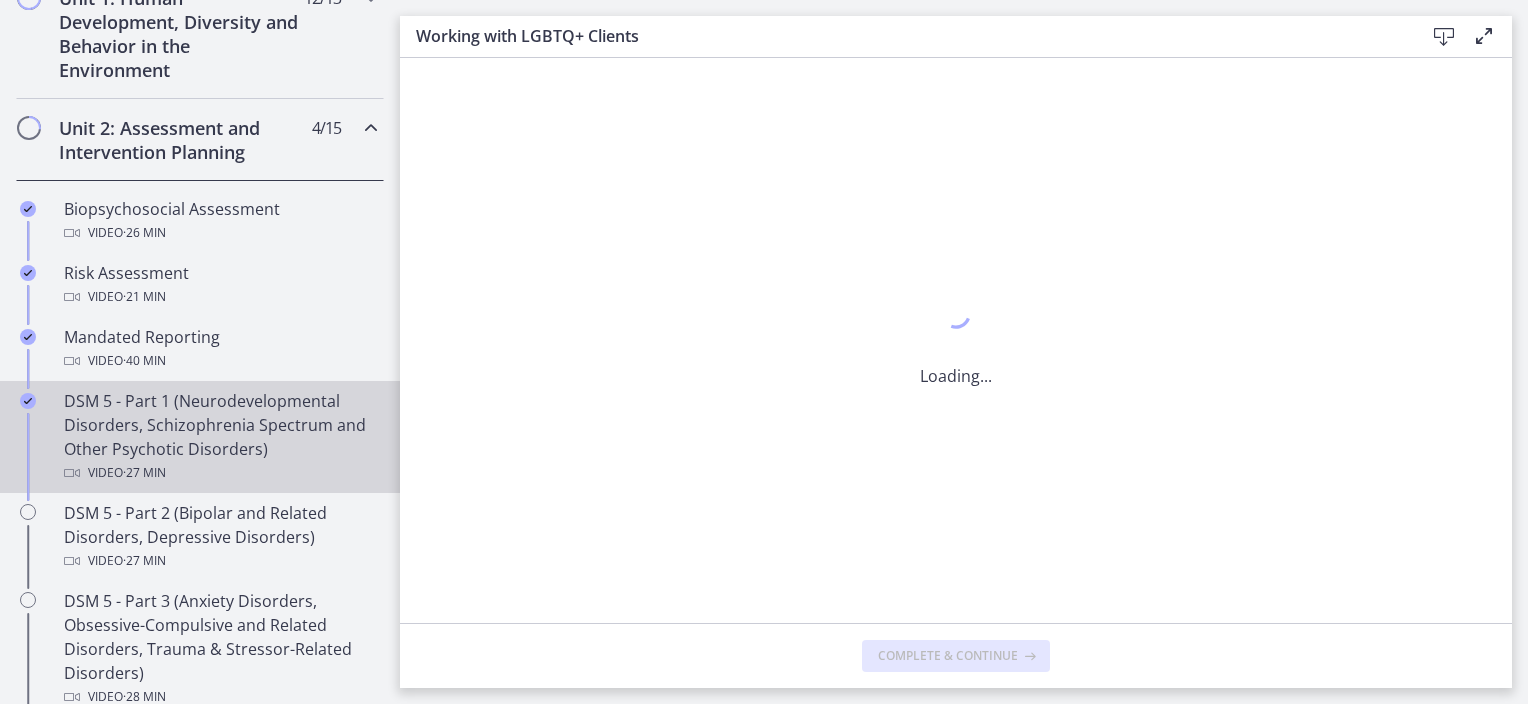 scroll, scrollTop: 0, scrollLeft: 0, axis: both 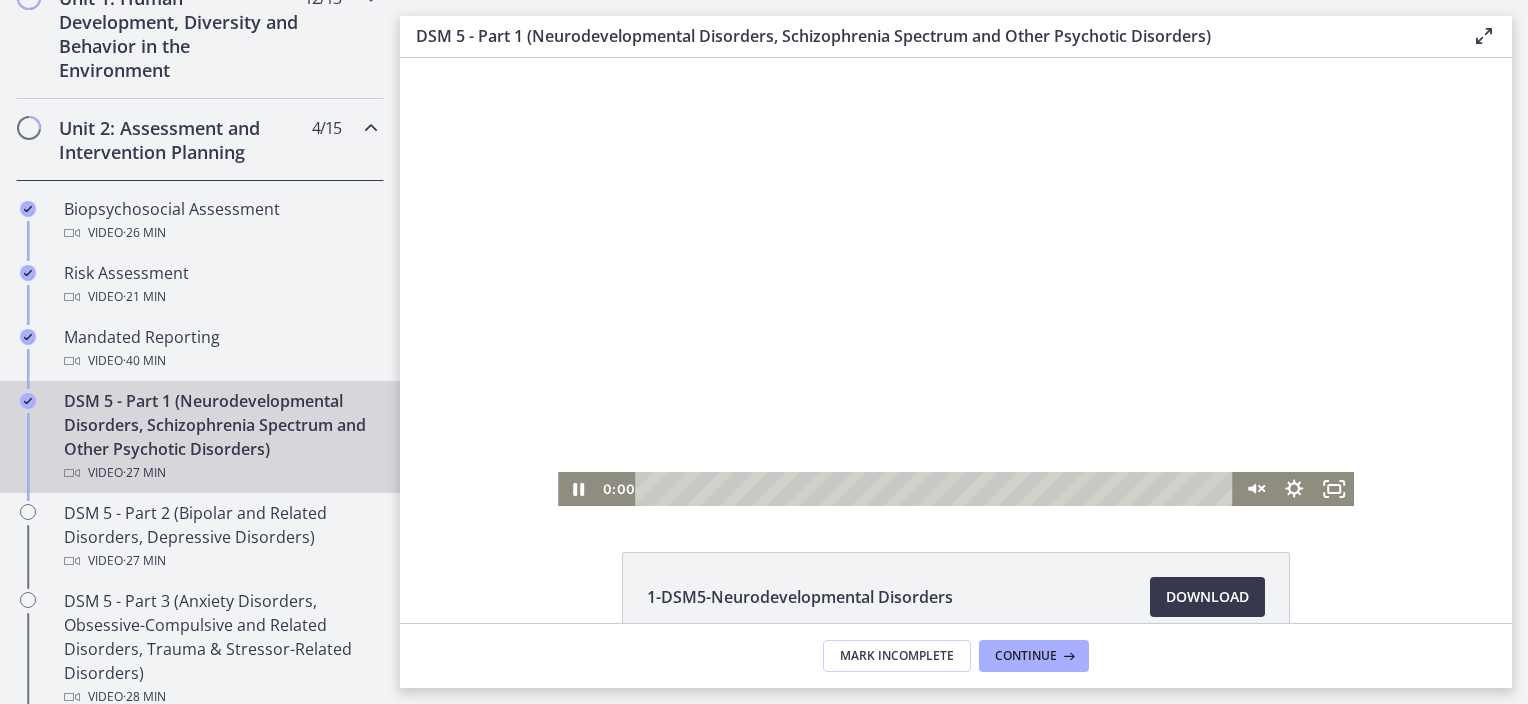 click on "Click for sound
@keyframes VOLUME_SMALL_WAVE_FLASH {
0% { opacity: 0; }
33% { opacity: 1; }
66% { opacity: 1; }
100% { opacity: 0; }
}
@keyframes VOLUME_LARGE_WAVE_FLASH {
0% { opacity: 0; }
33% { opacity: 1; }
66% { opacity: 1; }
100% { opacity: 0; }
}
.volume__small-wave {
animation: VOLUME_SMALL_WAVE_FLASH 2s infinite;
opacity: 0;
}
.volume__large-wave {
animation: VOLUME_LARGE_WAVE_FLASH 2s infinite .3s;
opacity: 0;
}
0:00 0:00" at bounding box center (956, 282) 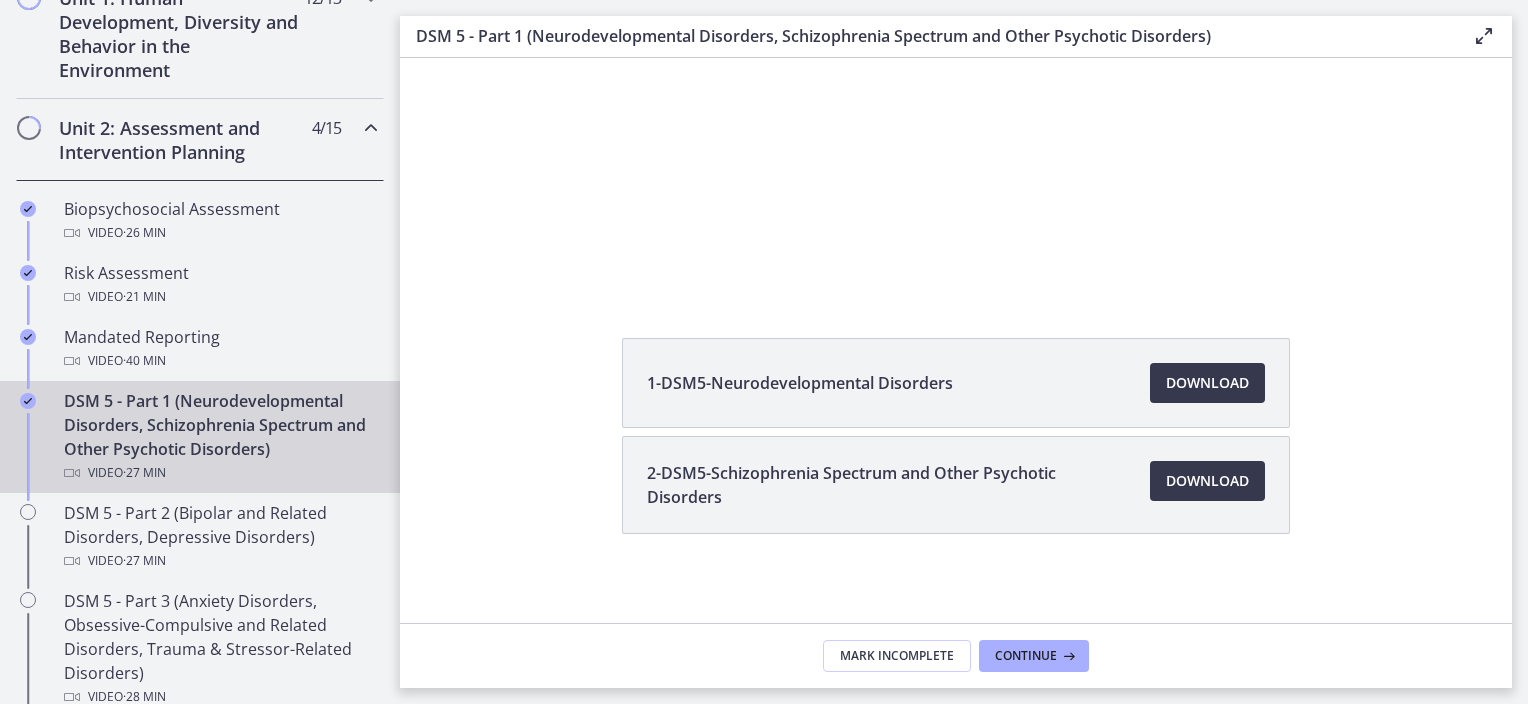 scroll, scrollTop: 220, scrollLeft: 0, axis: vertical 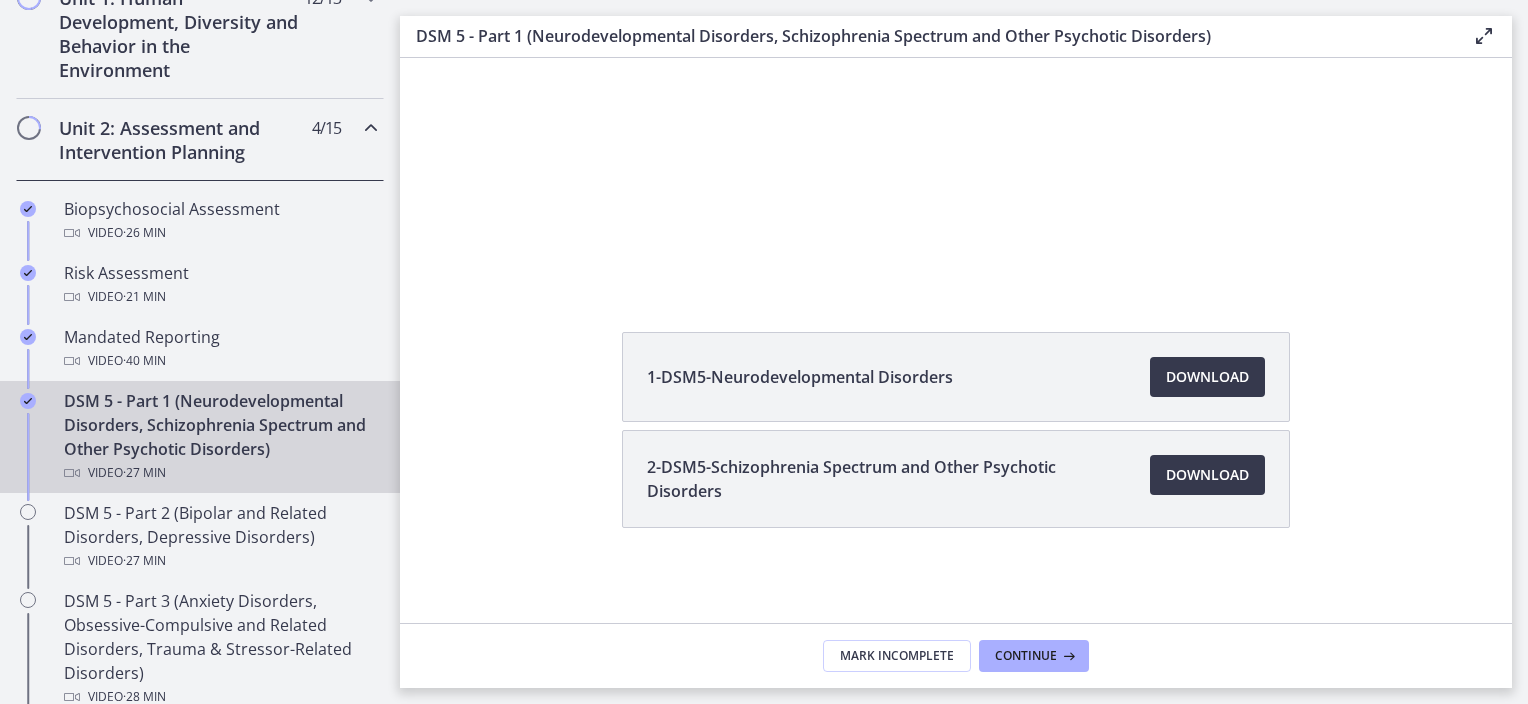 click on "1-DSM5-Neurodevelopmental Disorders" at bounding box center [800, 377] 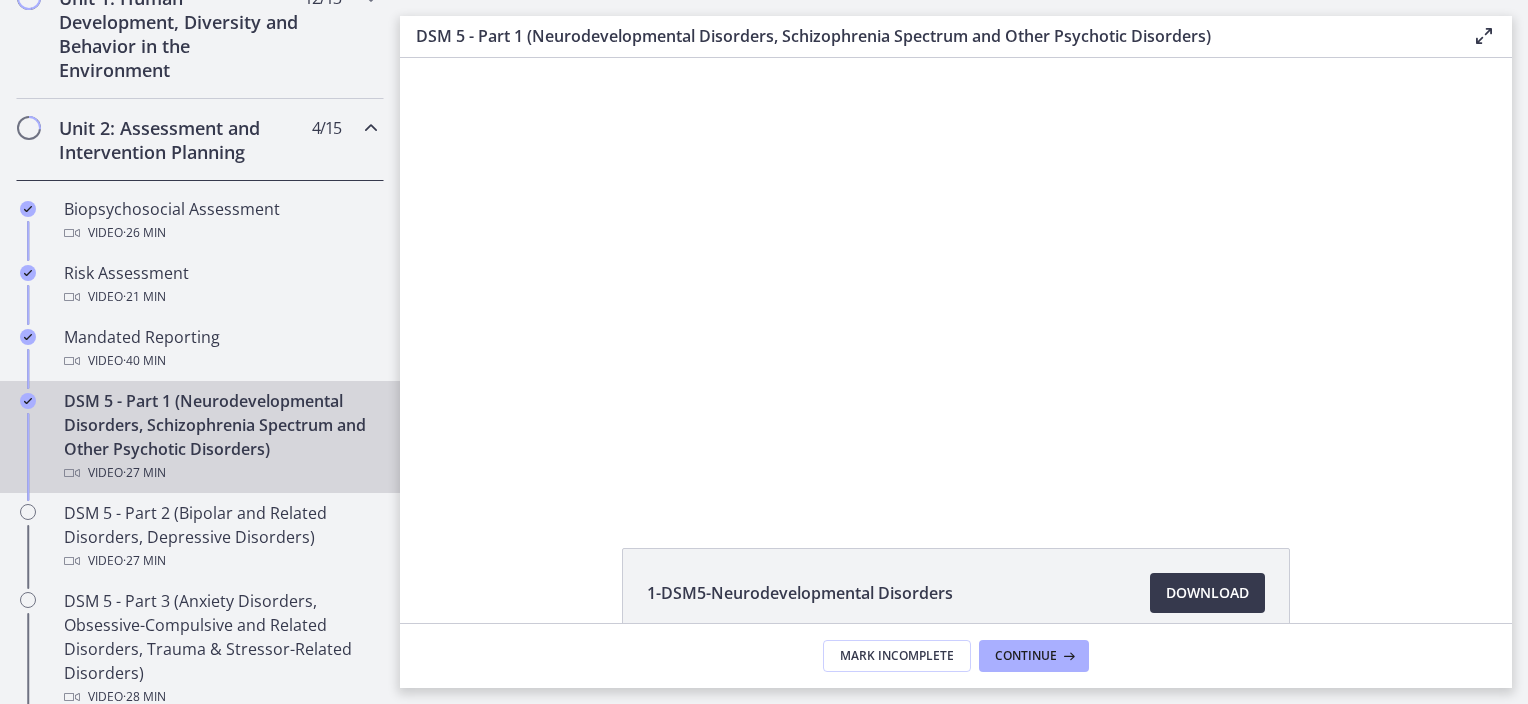scroll, scrollTop: 0, scrollLeft: 0, axis: both 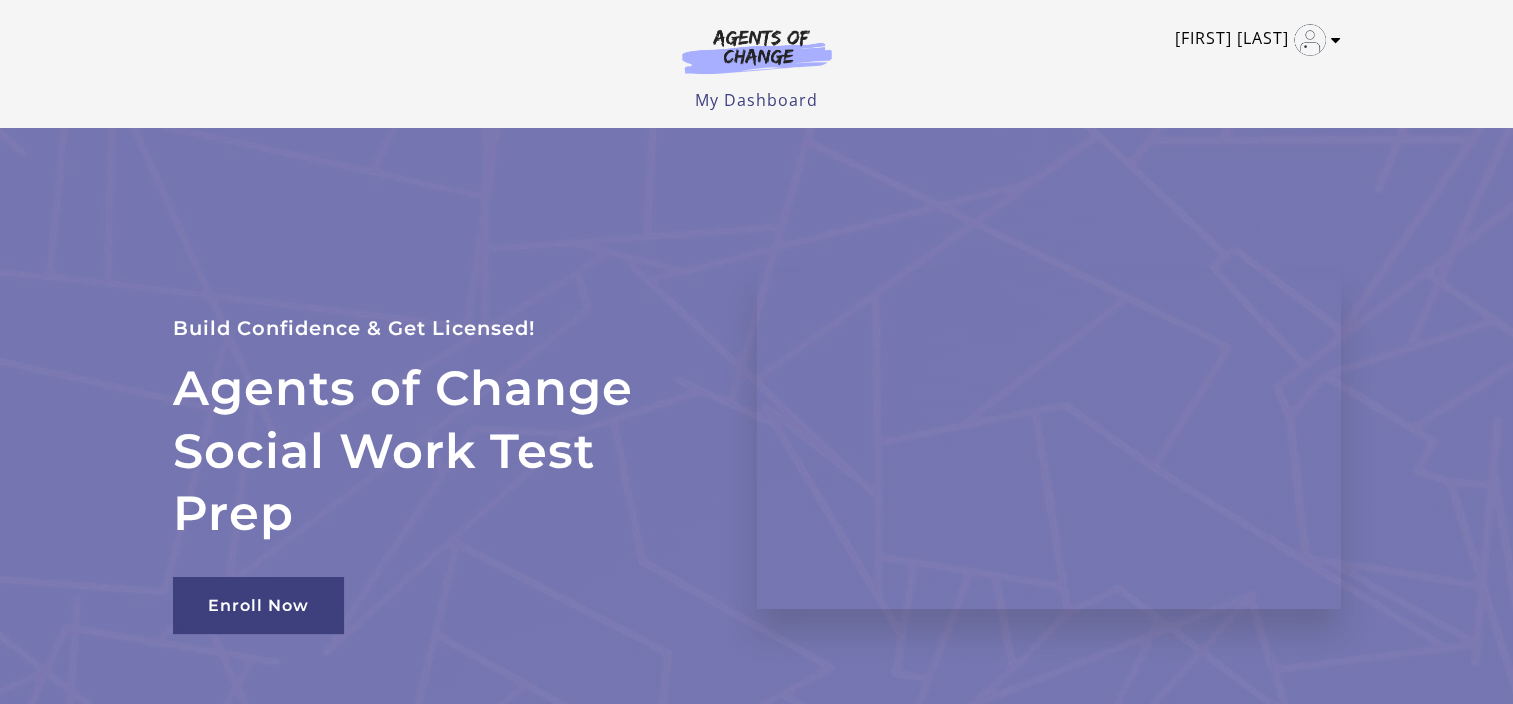 click at bounding box center (1336, 40) 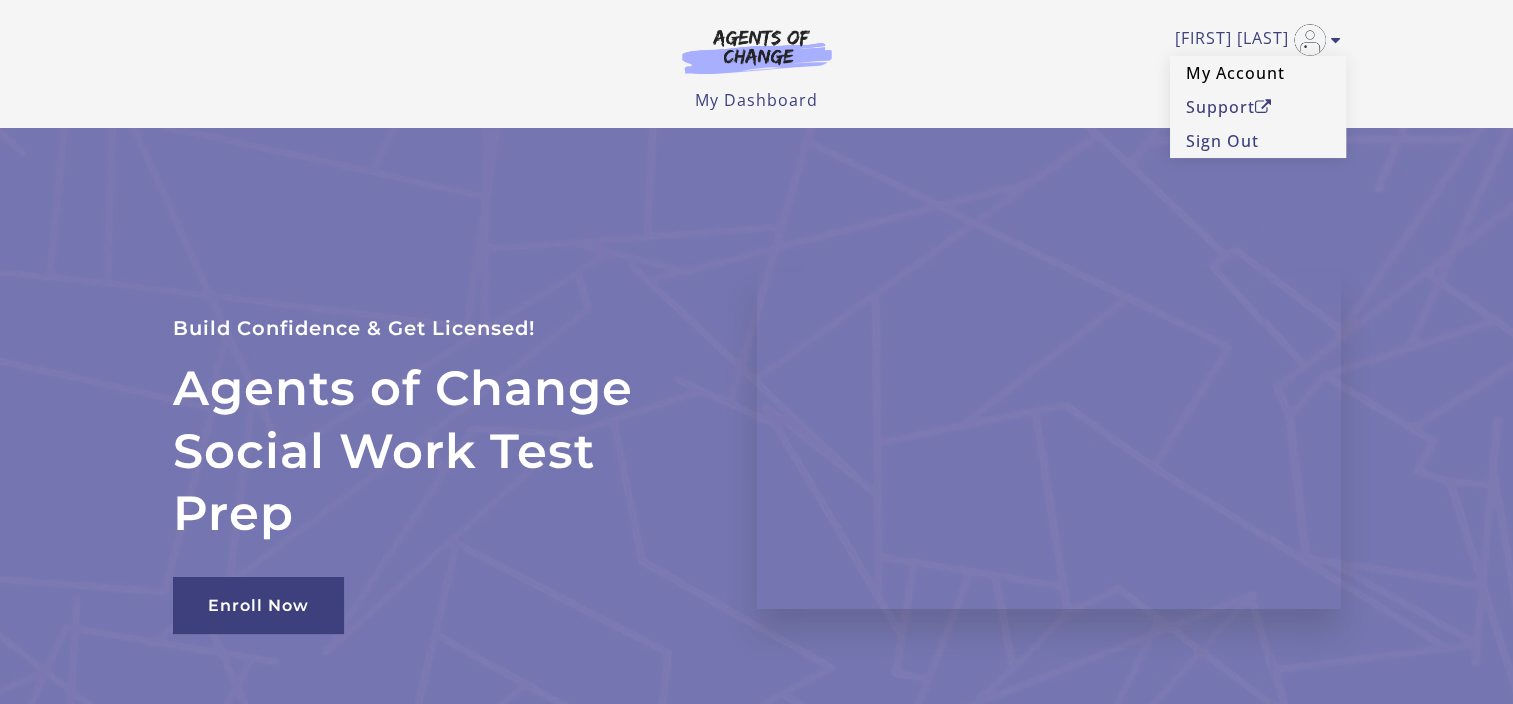 click on "My Account" at bounding box center [1258, 73] 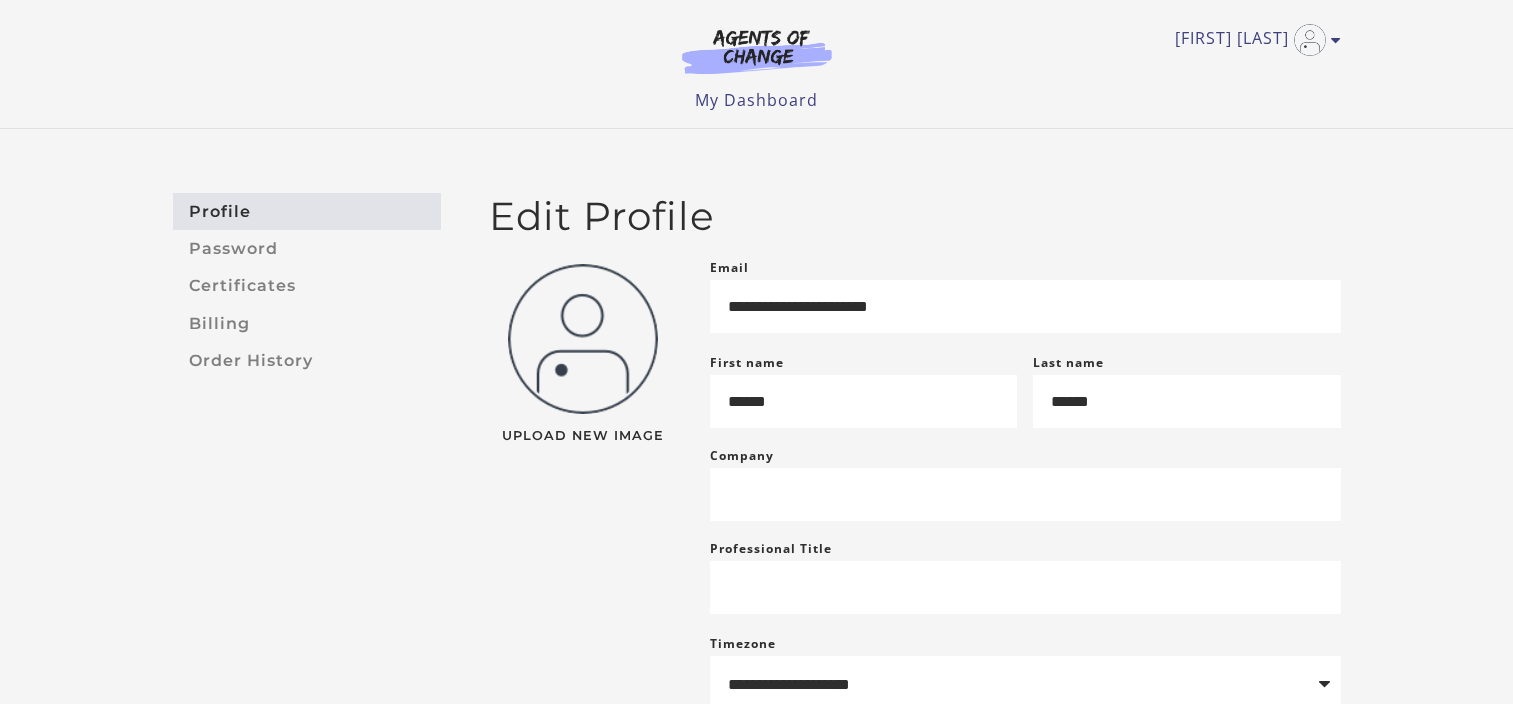 scroll, scrollTop: 0, scrollLeft: 0, axis: both 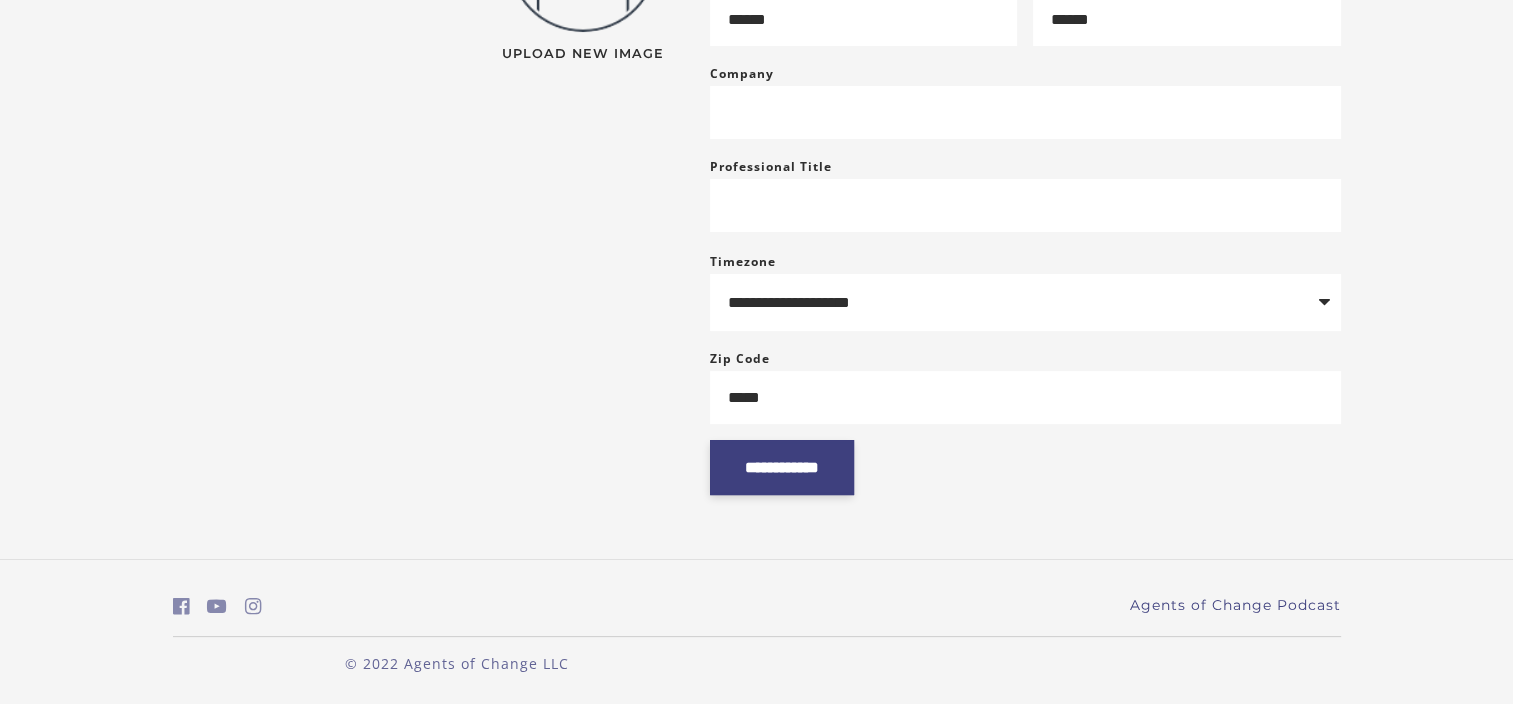 click on "**********" at bounding box center [782, 467] 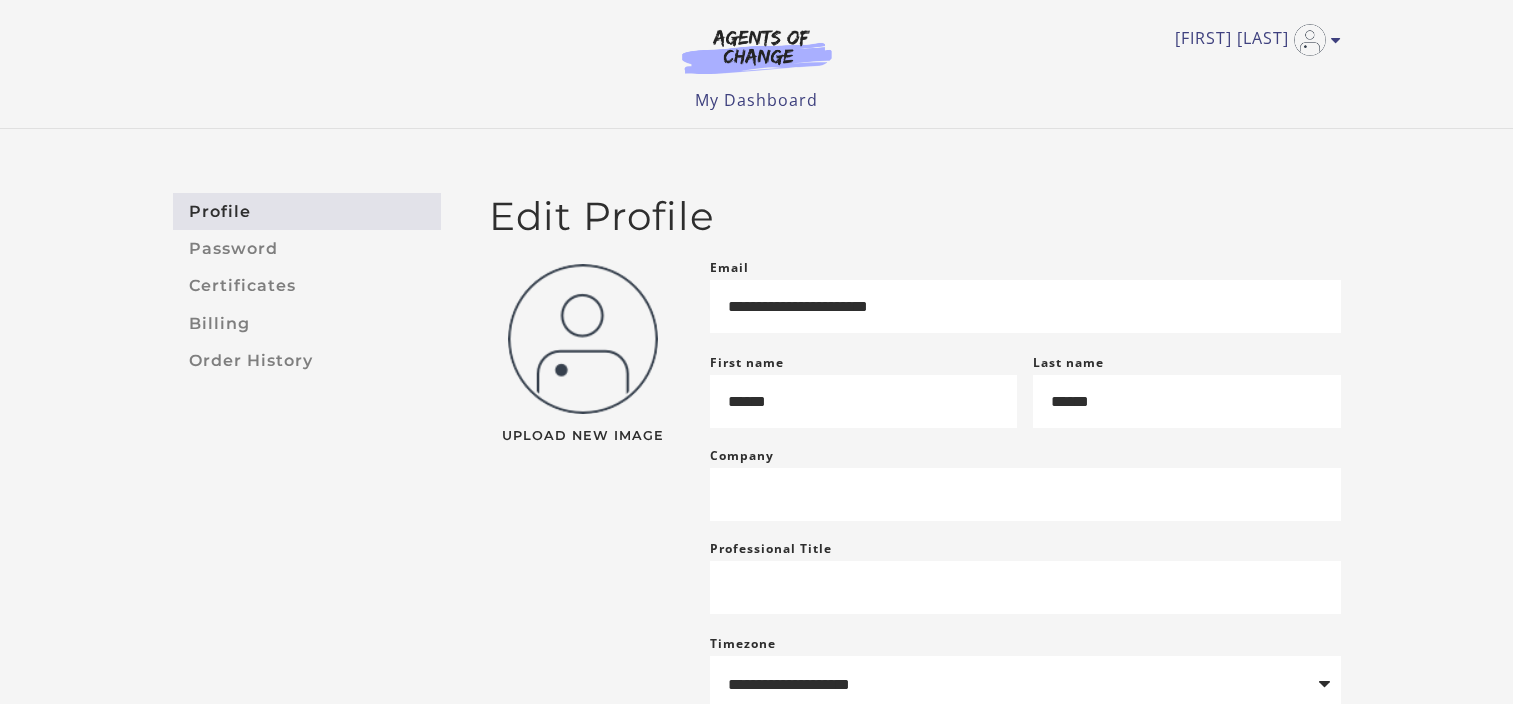 scroll, scrollTop: 0, scrollLeft: 0, axis: both 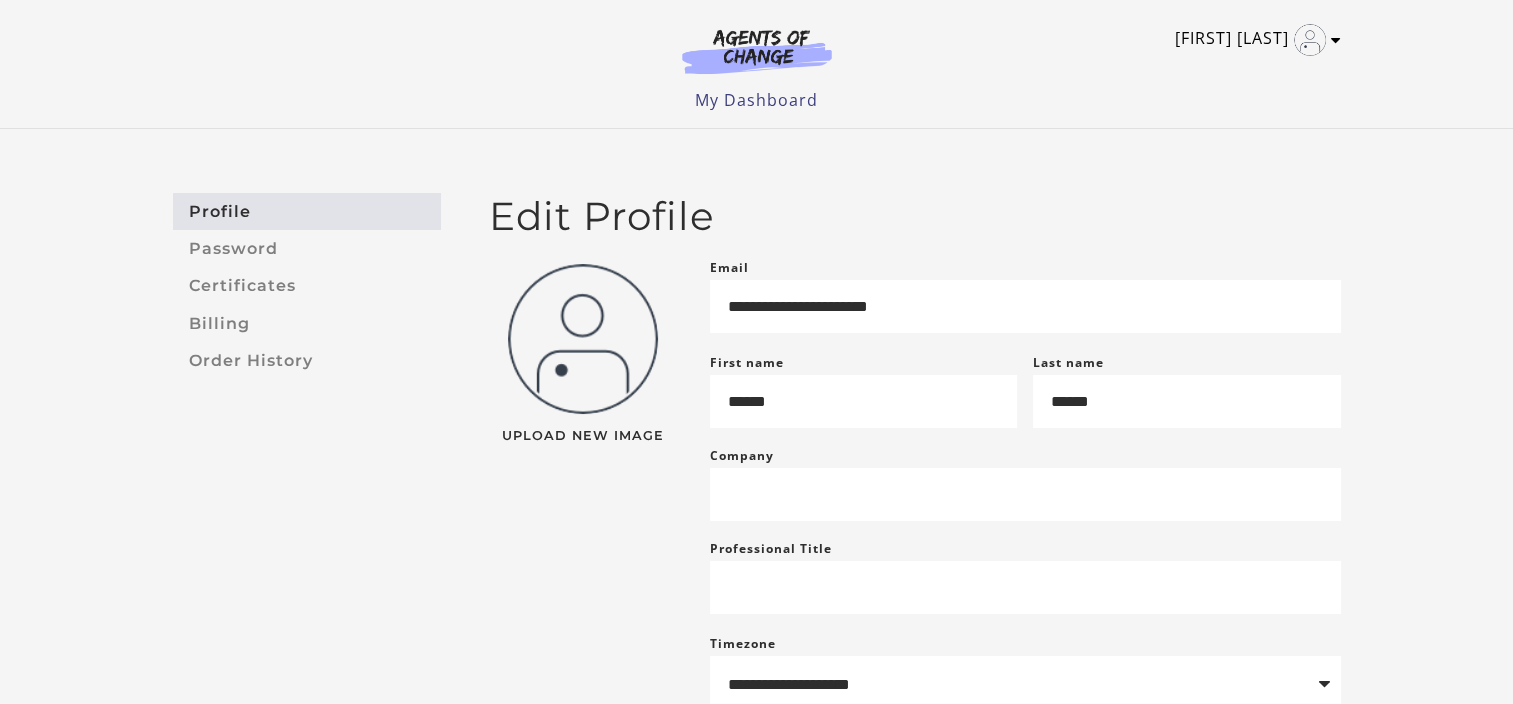 click at bounding box center [1310, 40] 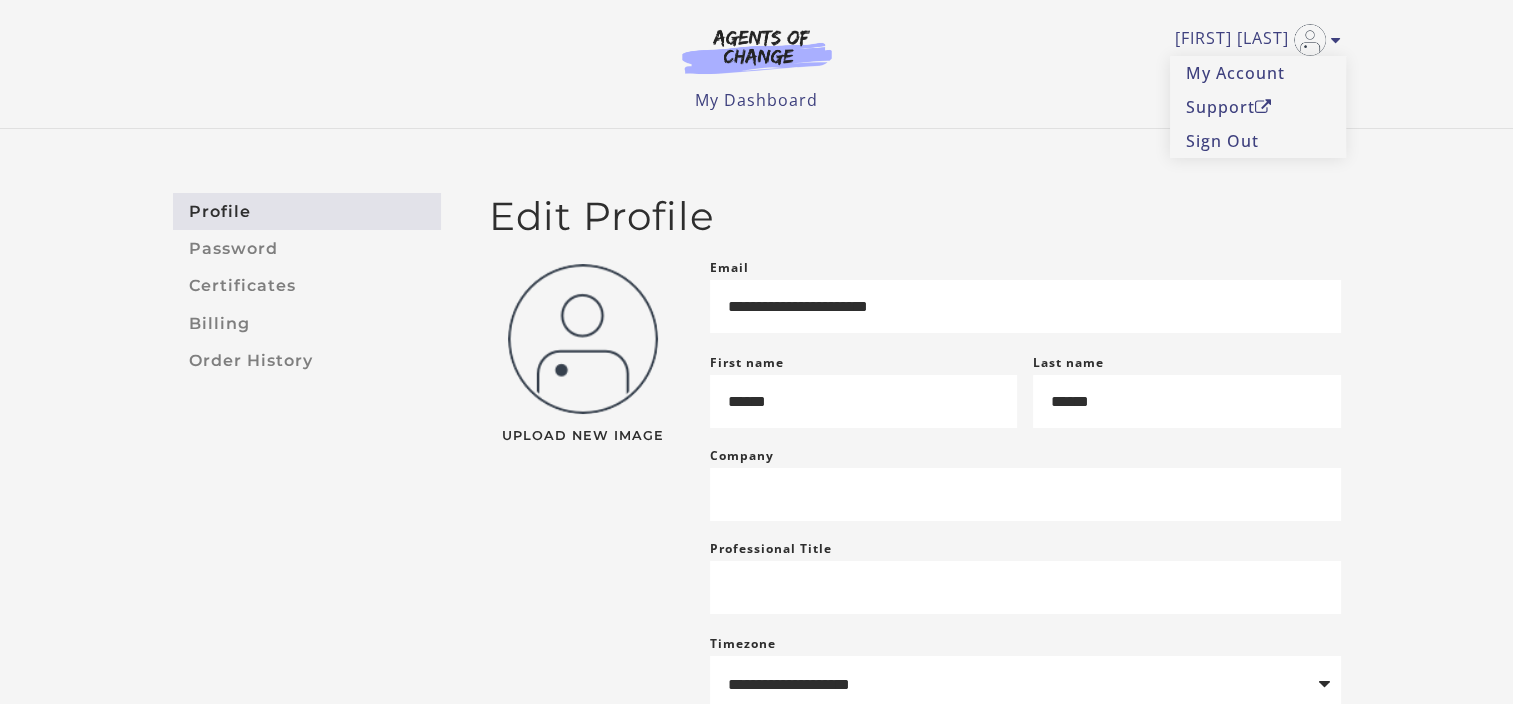 click on "**********" at bounding box center [756, 535] 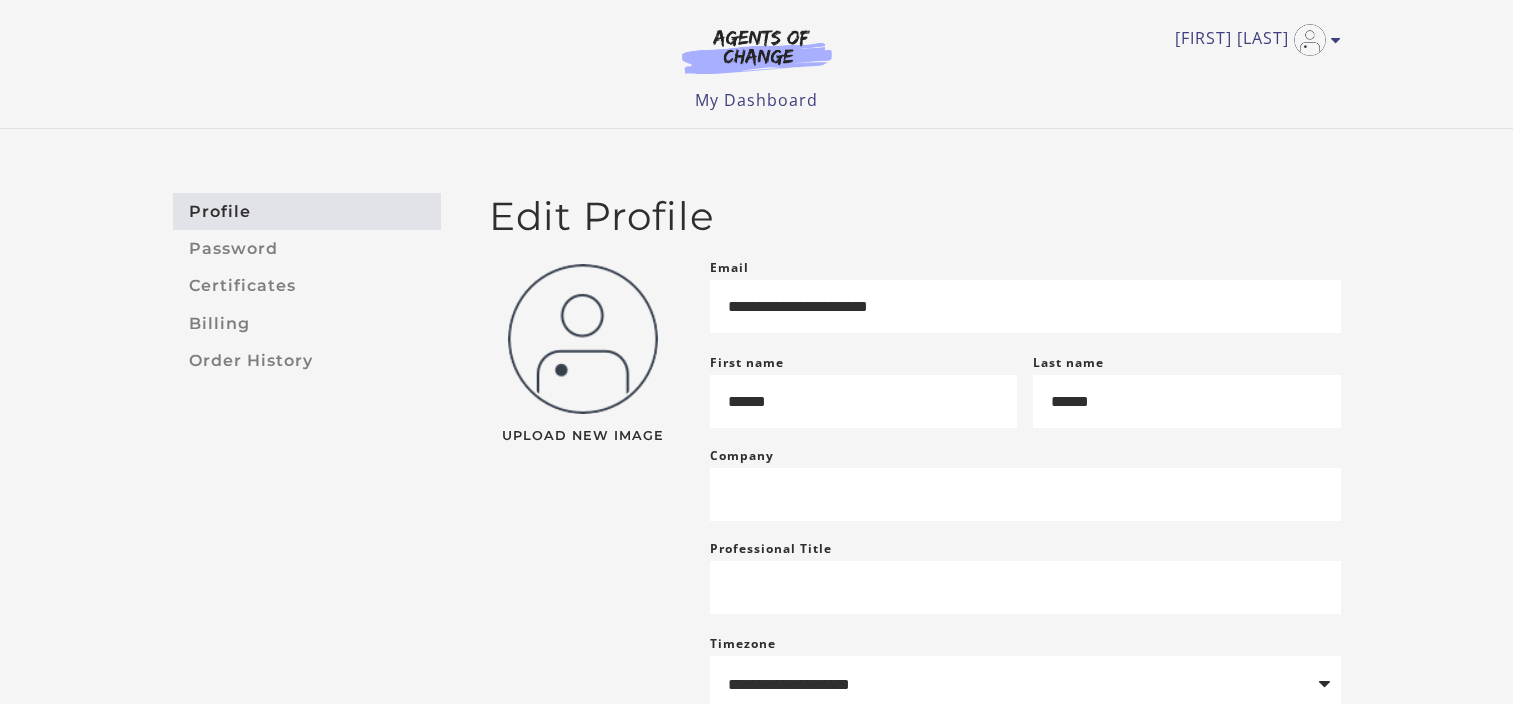 scroll, scrollTop: 400, scrollLeft: 0, axis: vertical 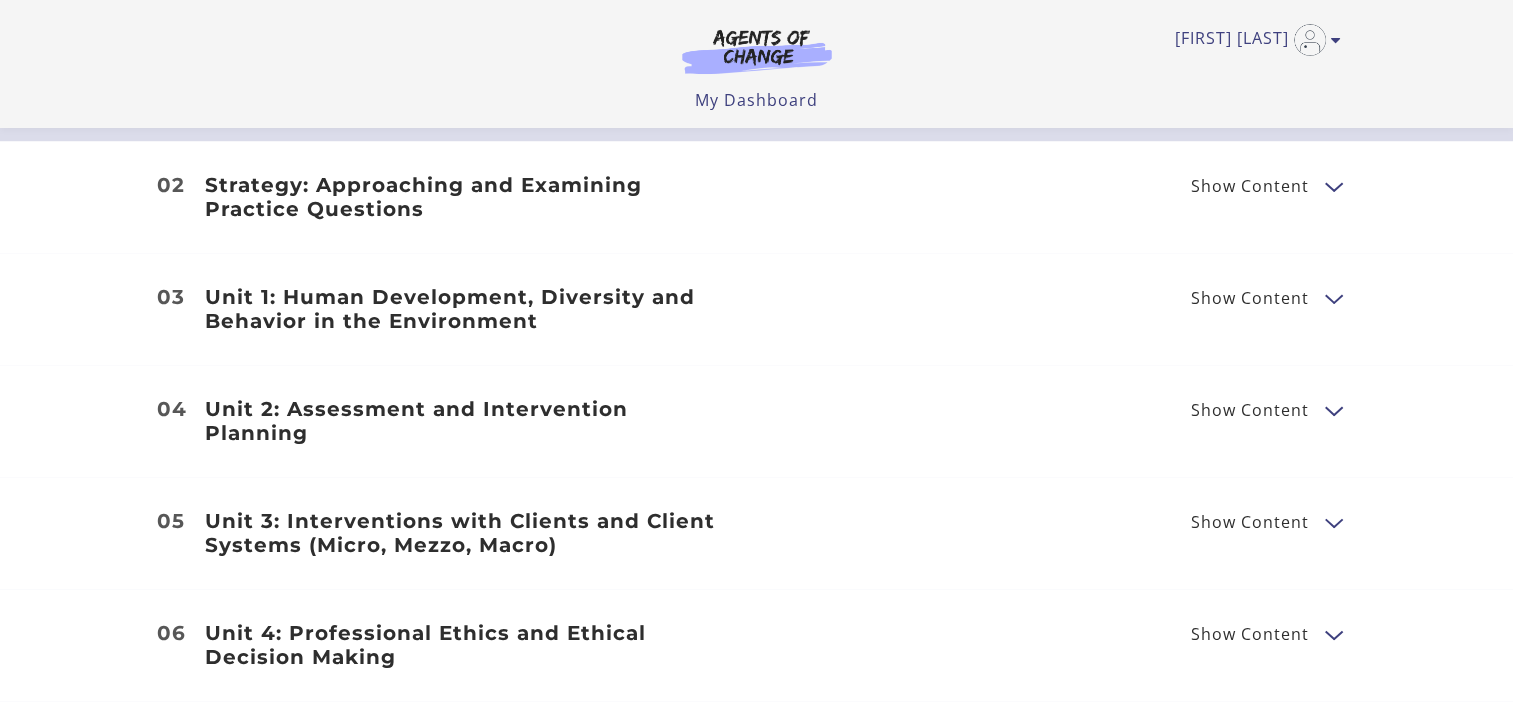 click at bounding box center (1333, 185) 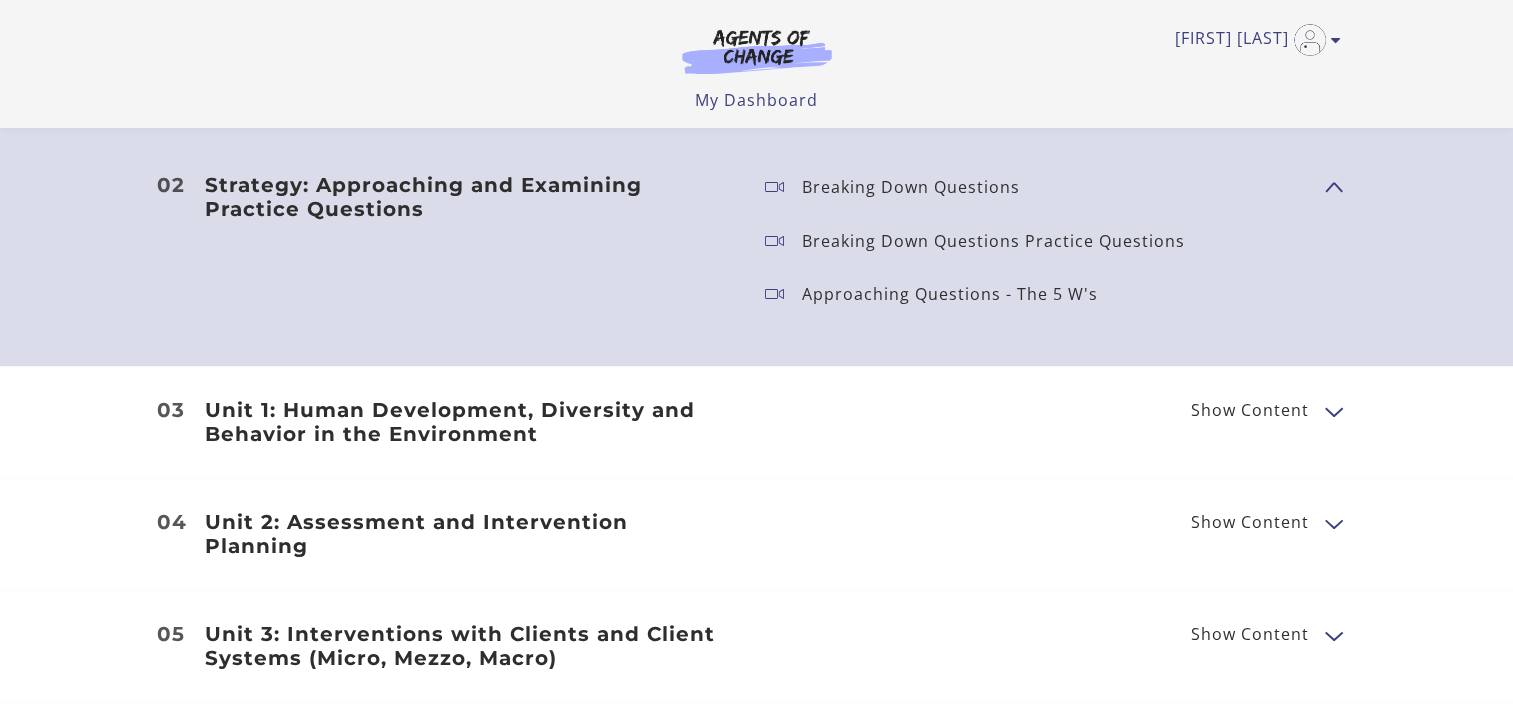 click at bounding box center [783, 187] 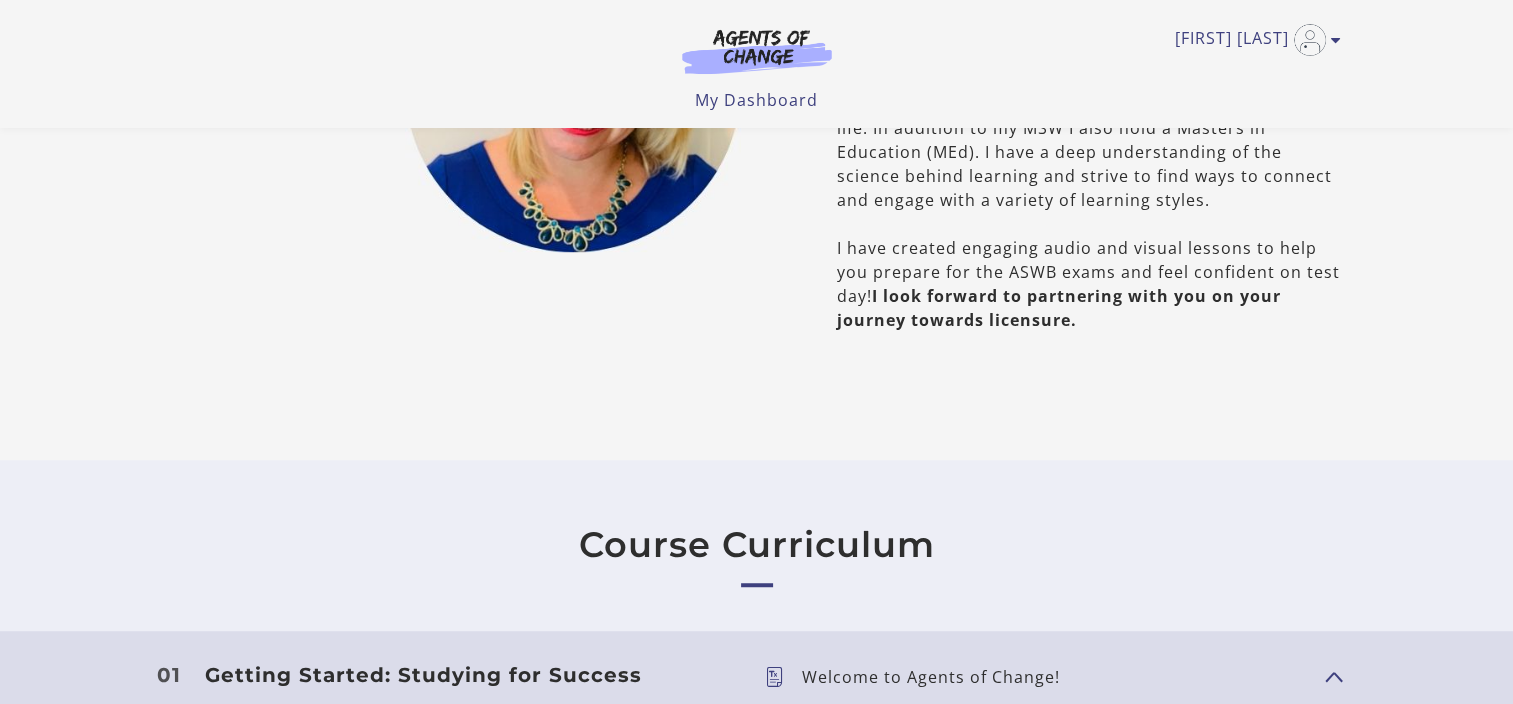 scroll, scrollTop: 1200, scrollLeft: 0, axis: vertical 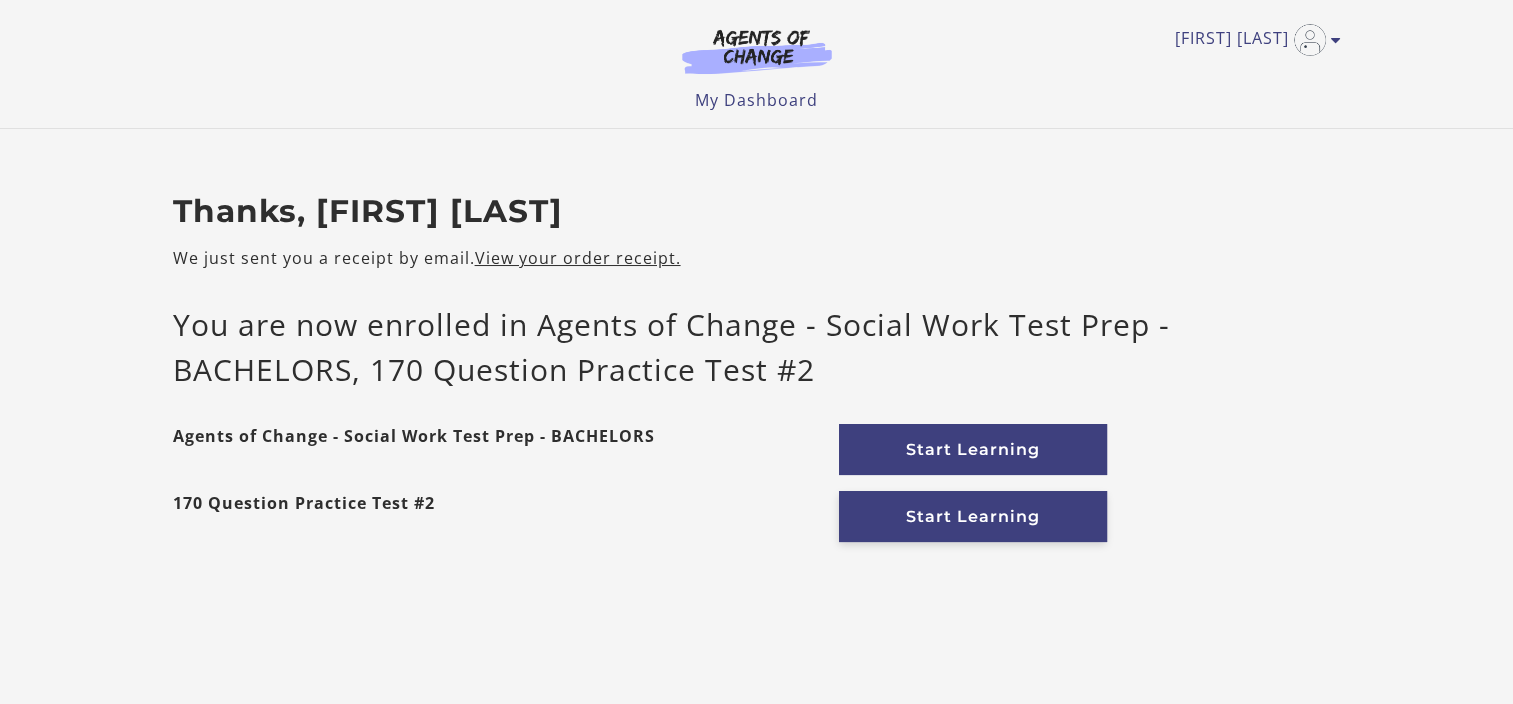 click on "Start Learning" at bounding box center [973, 516] 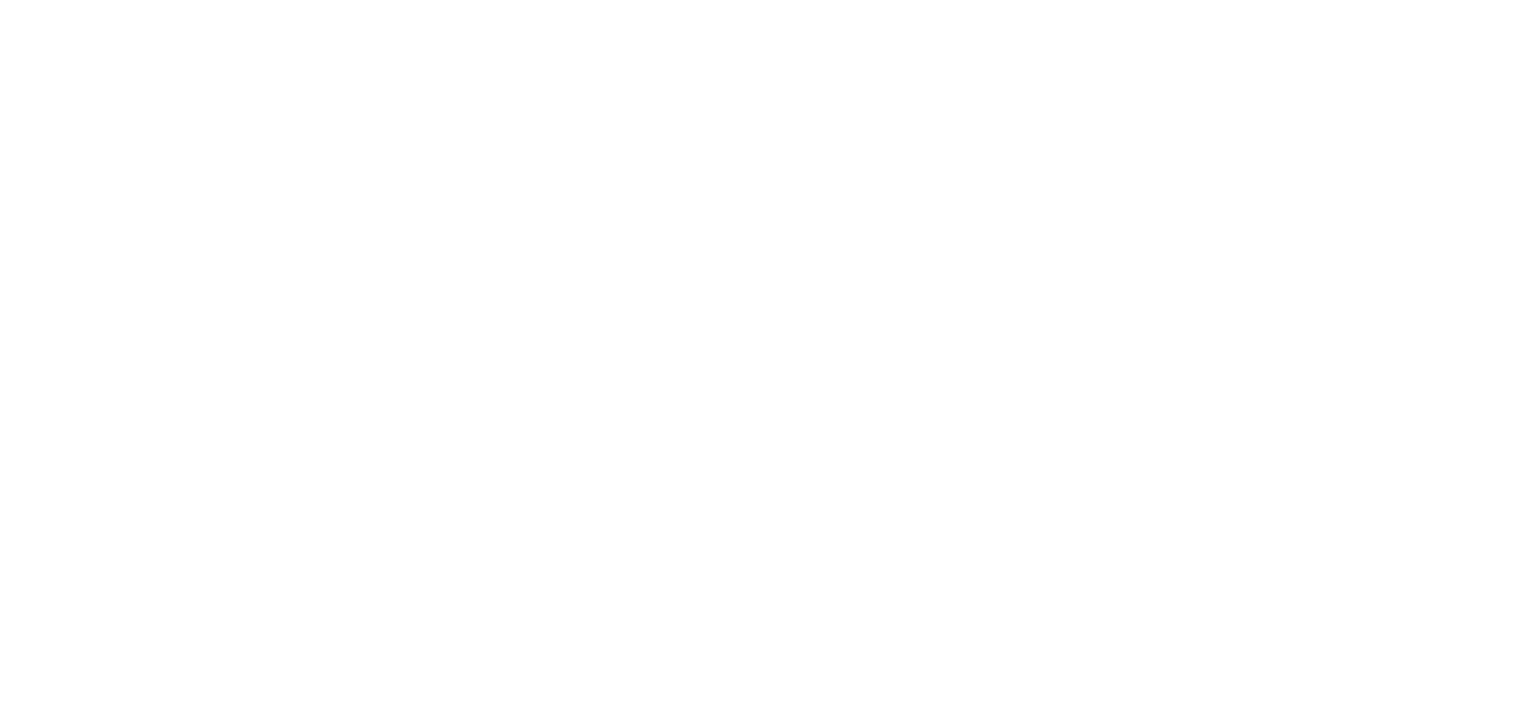 scroll, scrollTop: 0, scrollLeft: 0, axis: both 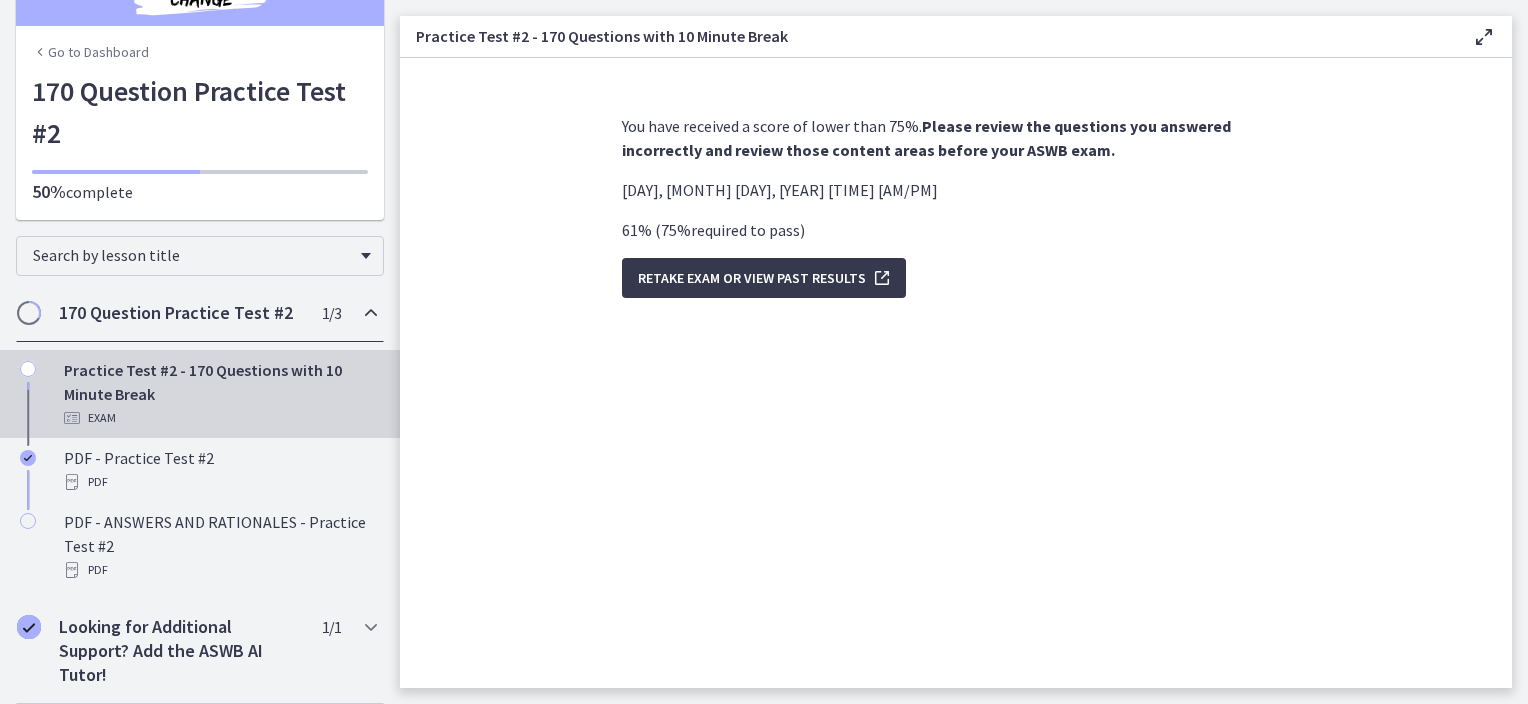 click on "170 Question Practice Test #2" at bounding box center [181, 313] 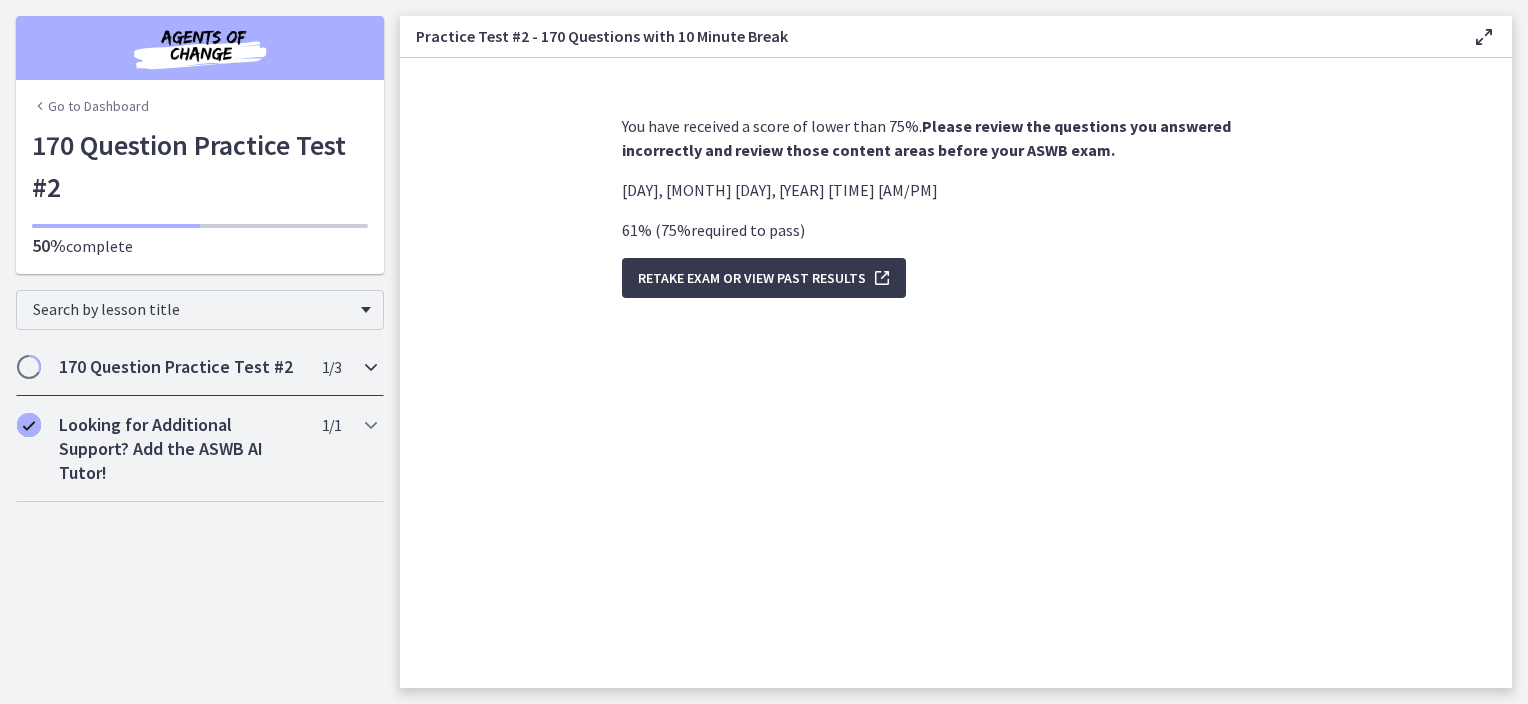 click on "170 Question Practice Test #2
1  /  3
Completed" at bounding box center [200, 367] 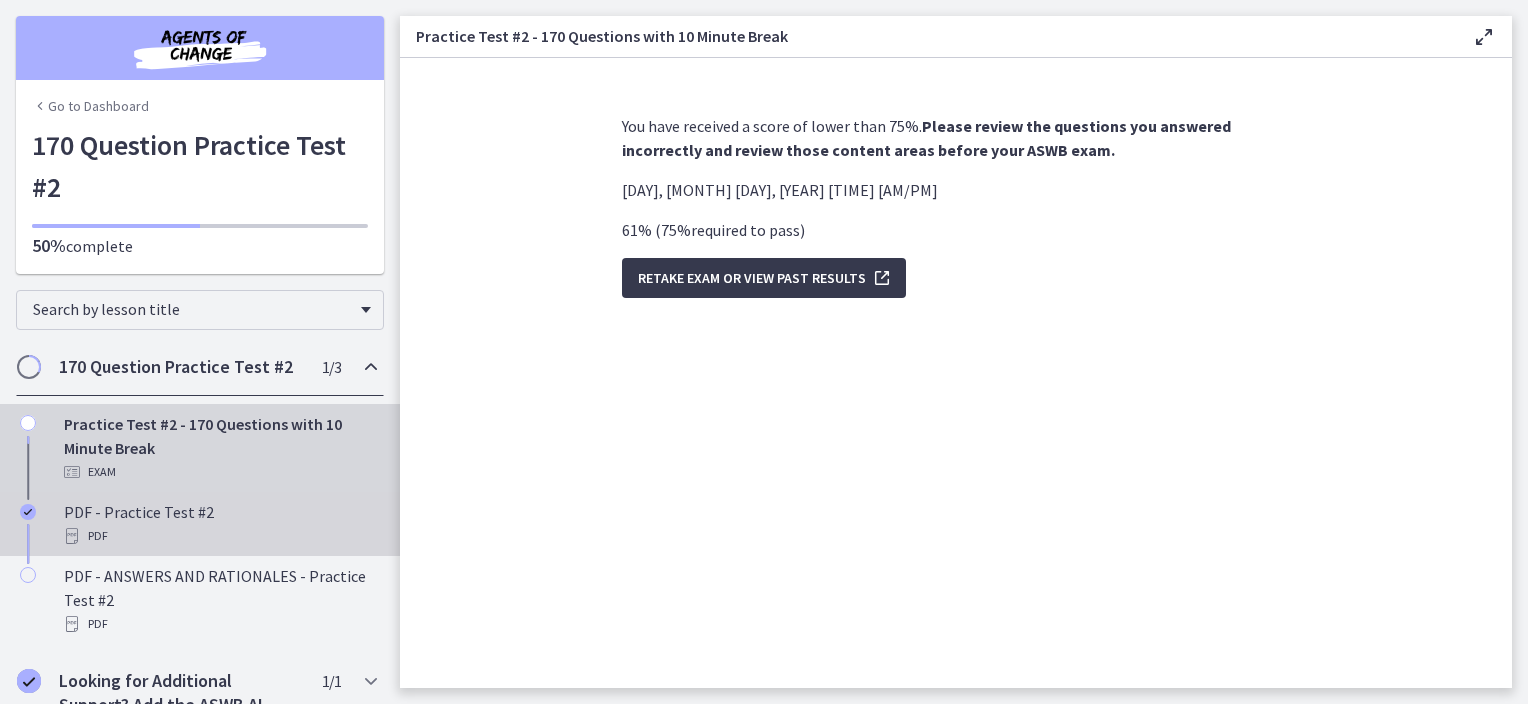 click on "PDF - Practice Test #2
PDF" at bounding box center (220, 524) 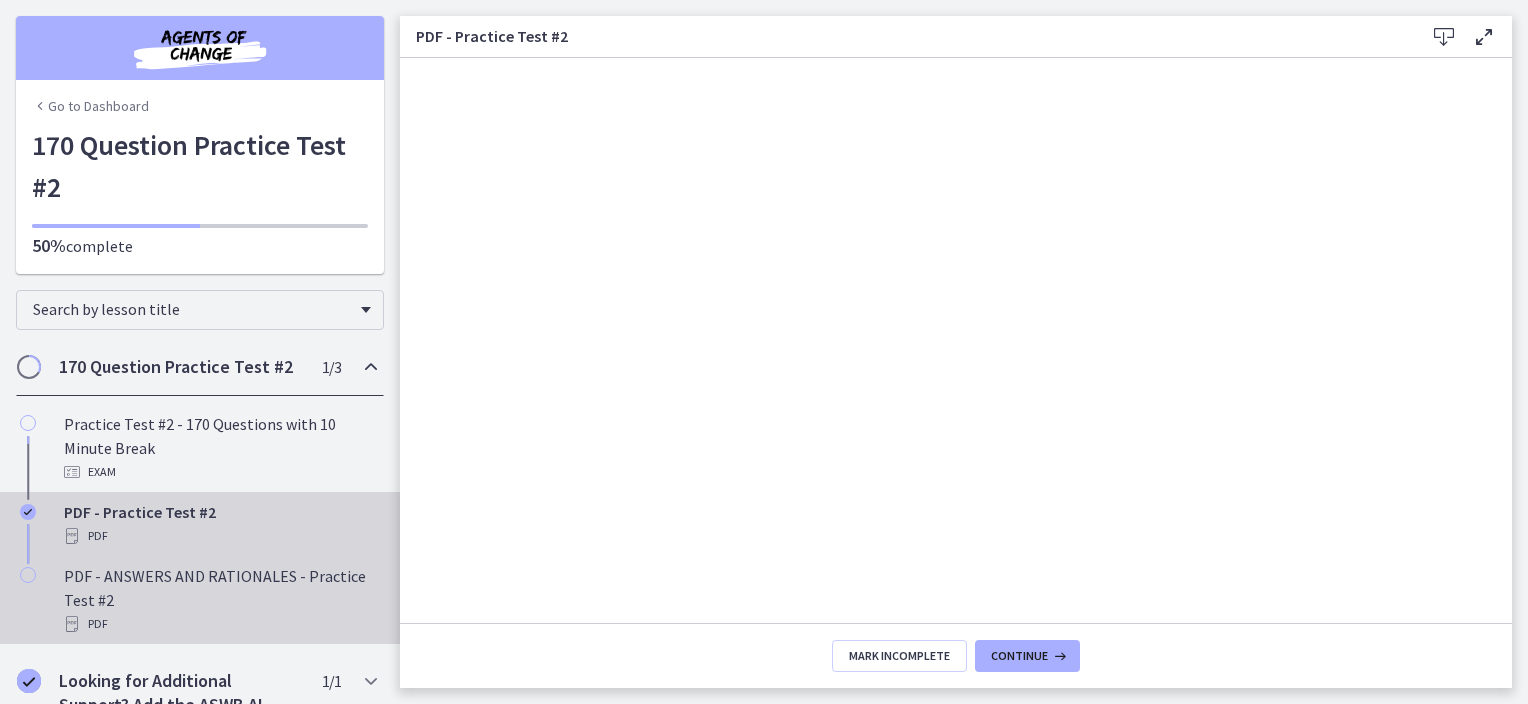 click on "PDF - ANSWERS AND RATIONALES - Practice Test #2
PDF" at bounding box center [220, 600] 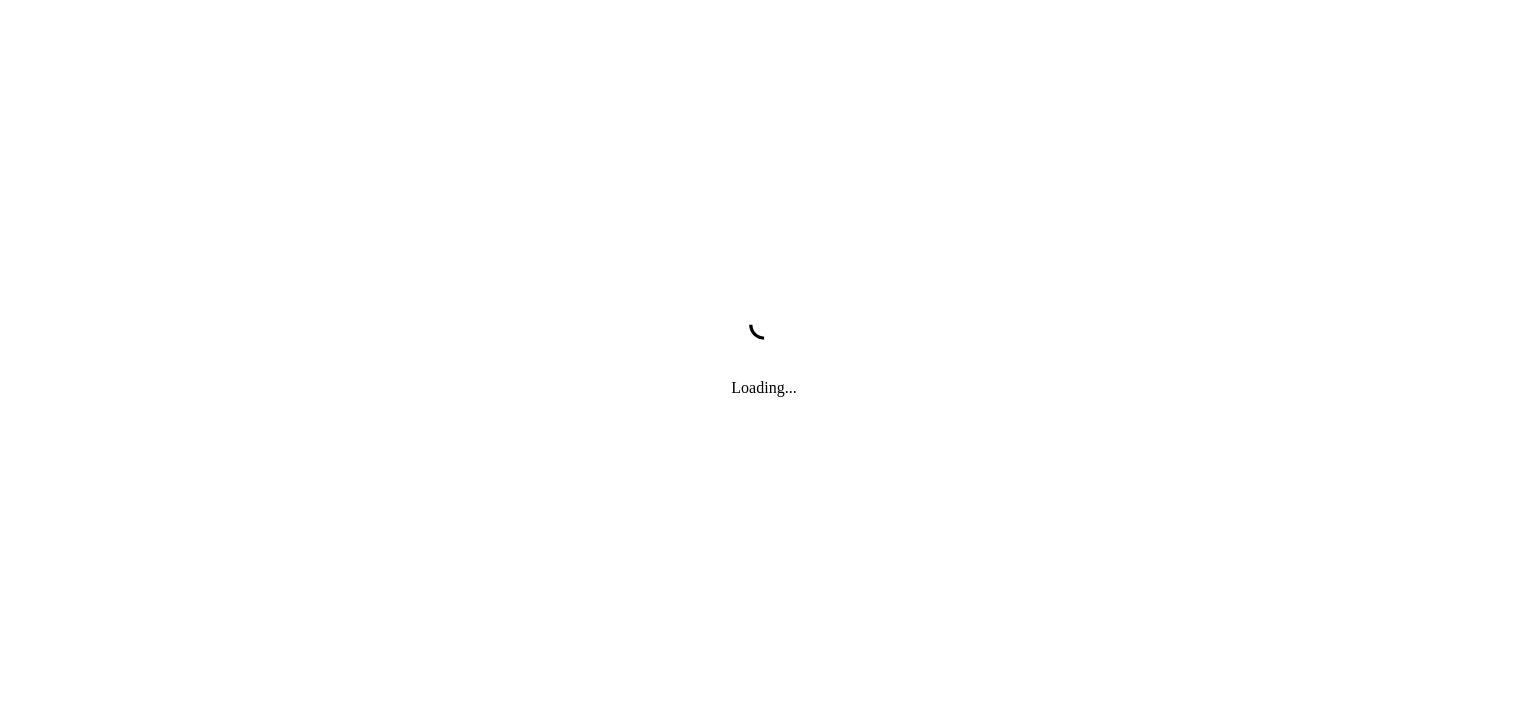 scroll, scrollTop: 0, scrollLeft: 0, axis: both 